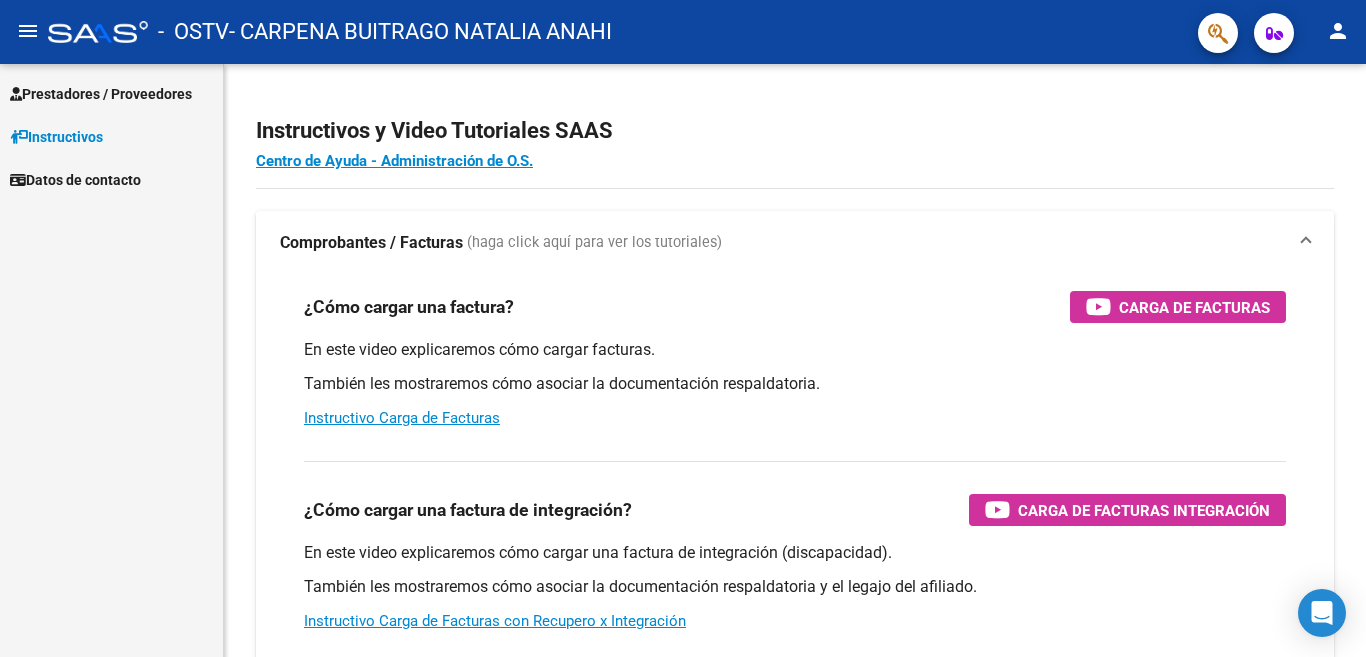 scroll, scrollTop: 0, scrollLeft: 0, axis: both 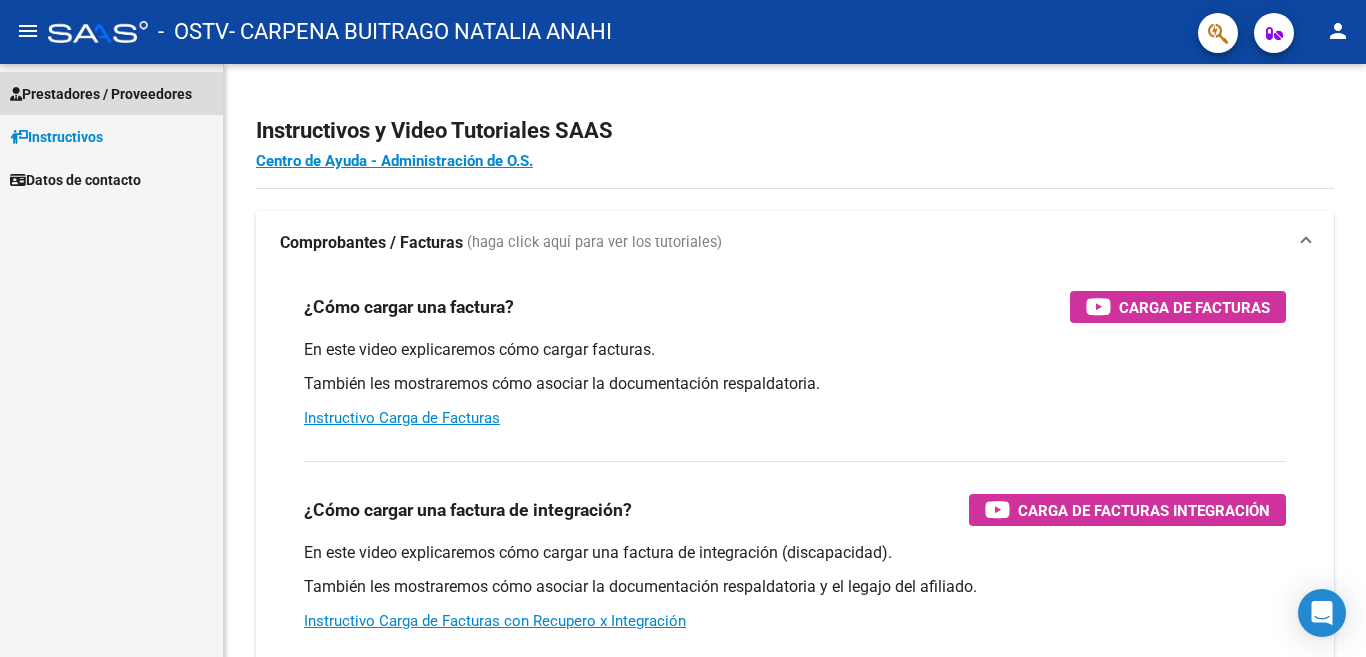 click on "Prestadores / Proveedores" at bounding box center [101, 94] 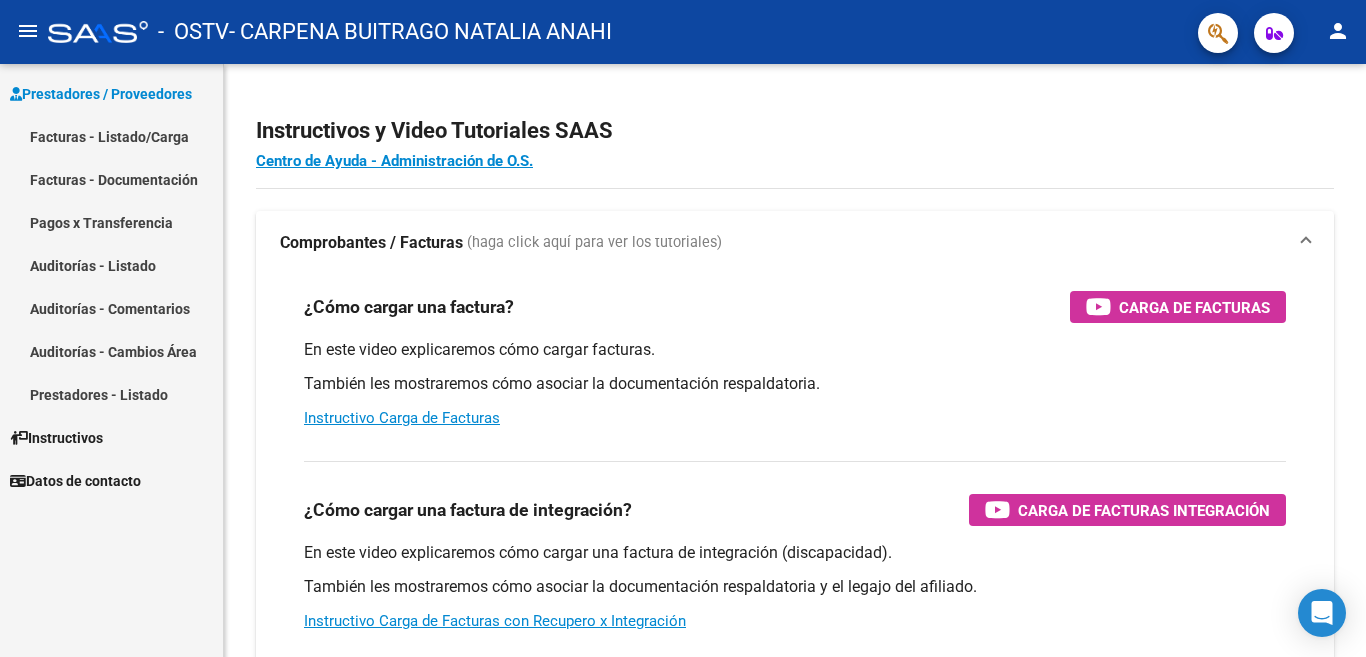 click on "Pagos x Transferencia" at bounding box center (111, 222) 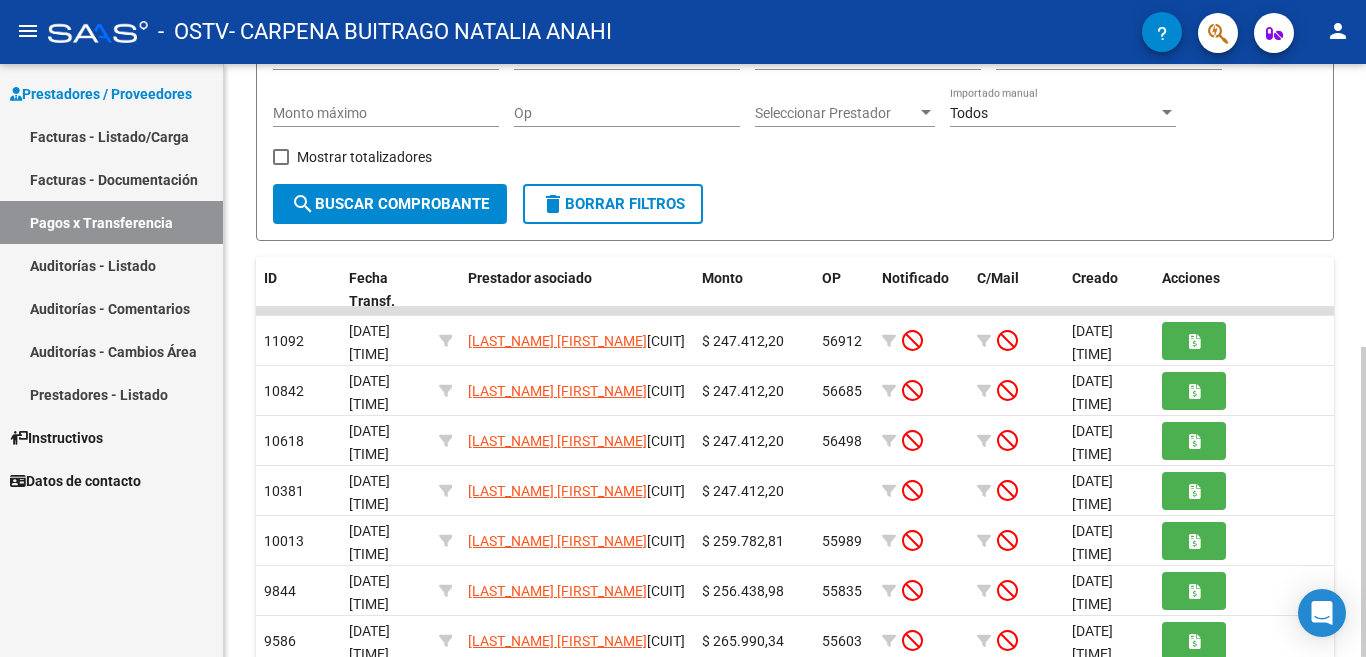 scroll, scrollTop: 263, scrollLeft: 0, axis: vertical 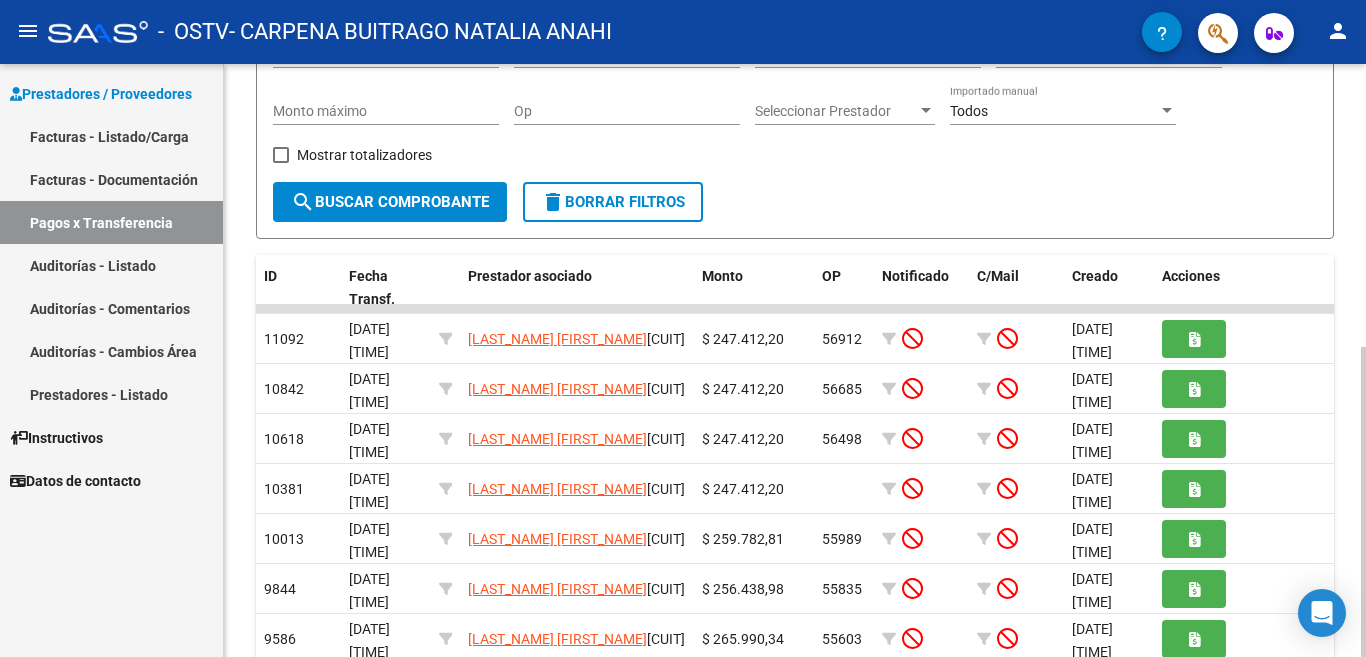 click 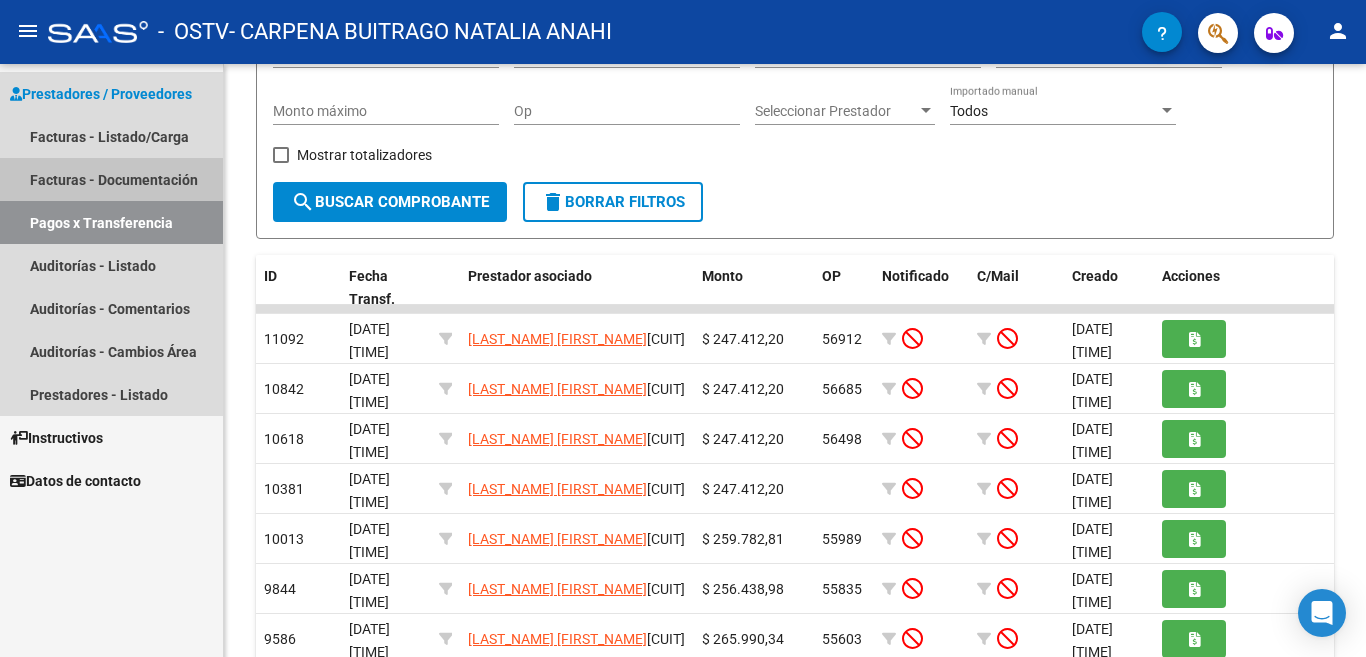 click on "Facturas - Documentación" at bounding box center (111, 179) 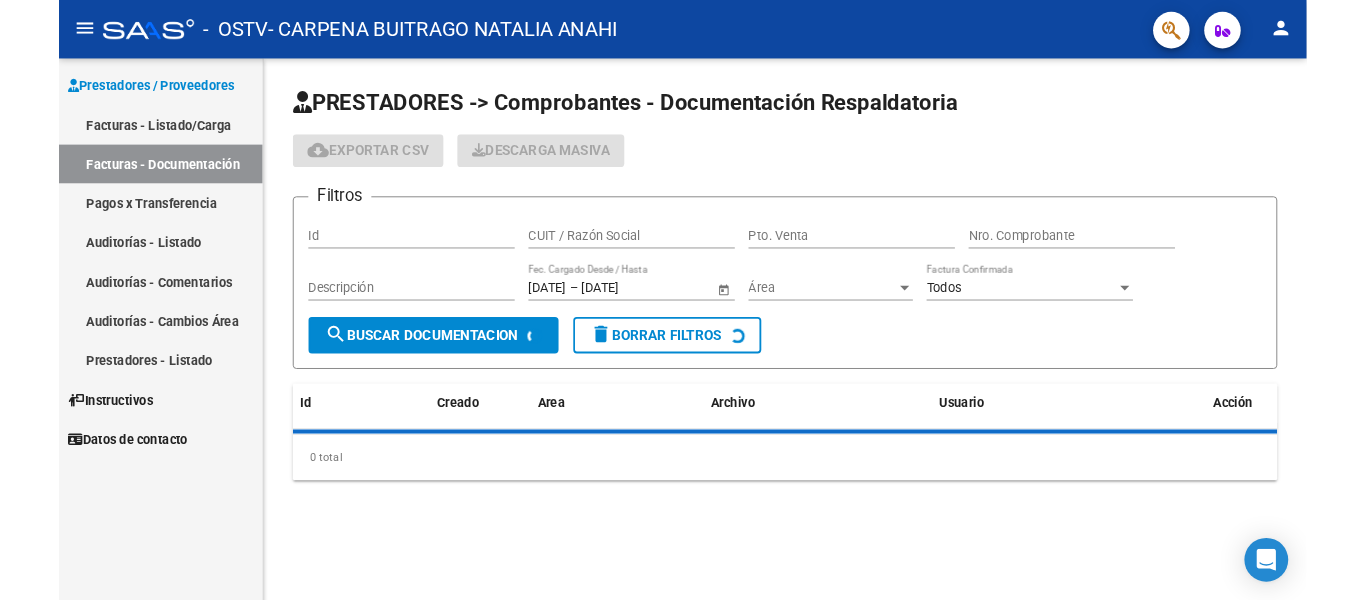 scroll, scrollTop: 0, scrollLeft: 0, axis: both 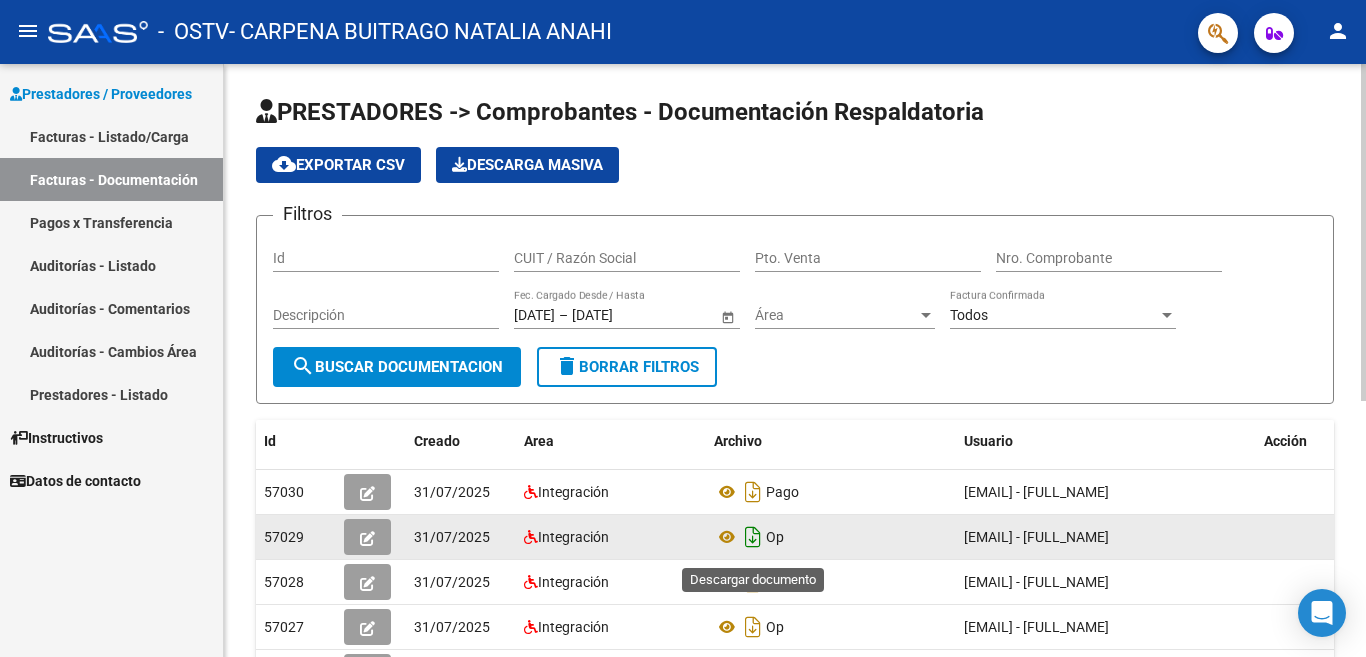 click 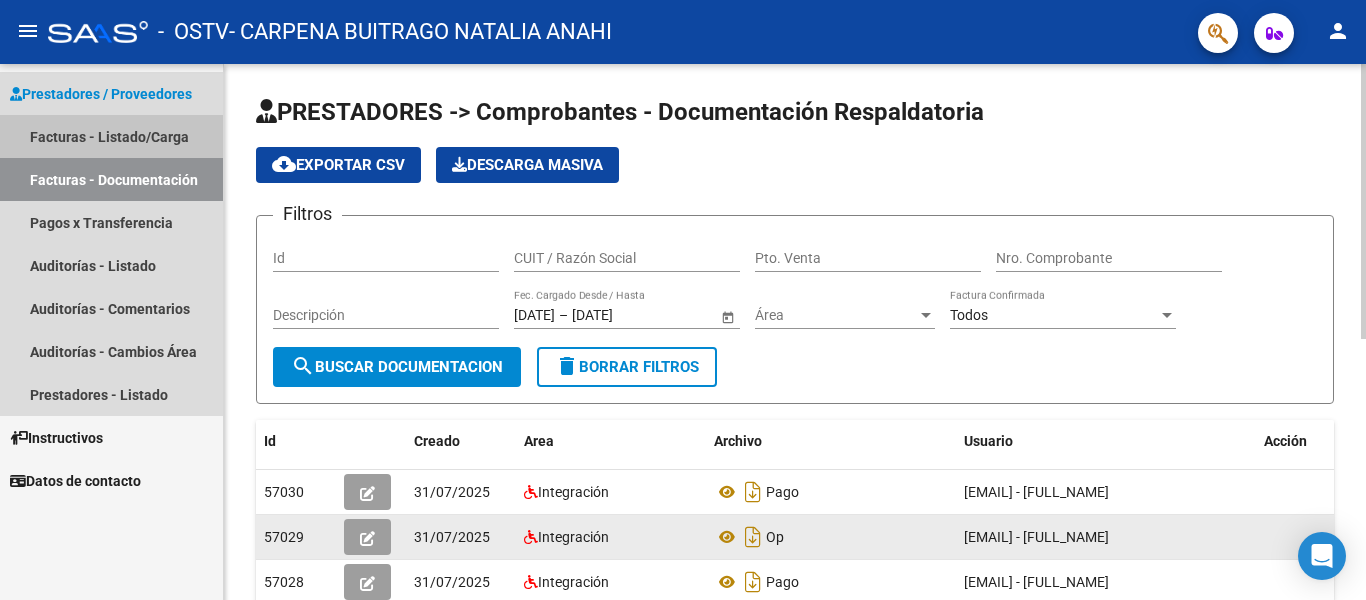 click on "Facturas - Listado/Carga" at bounding box center [111, 136] 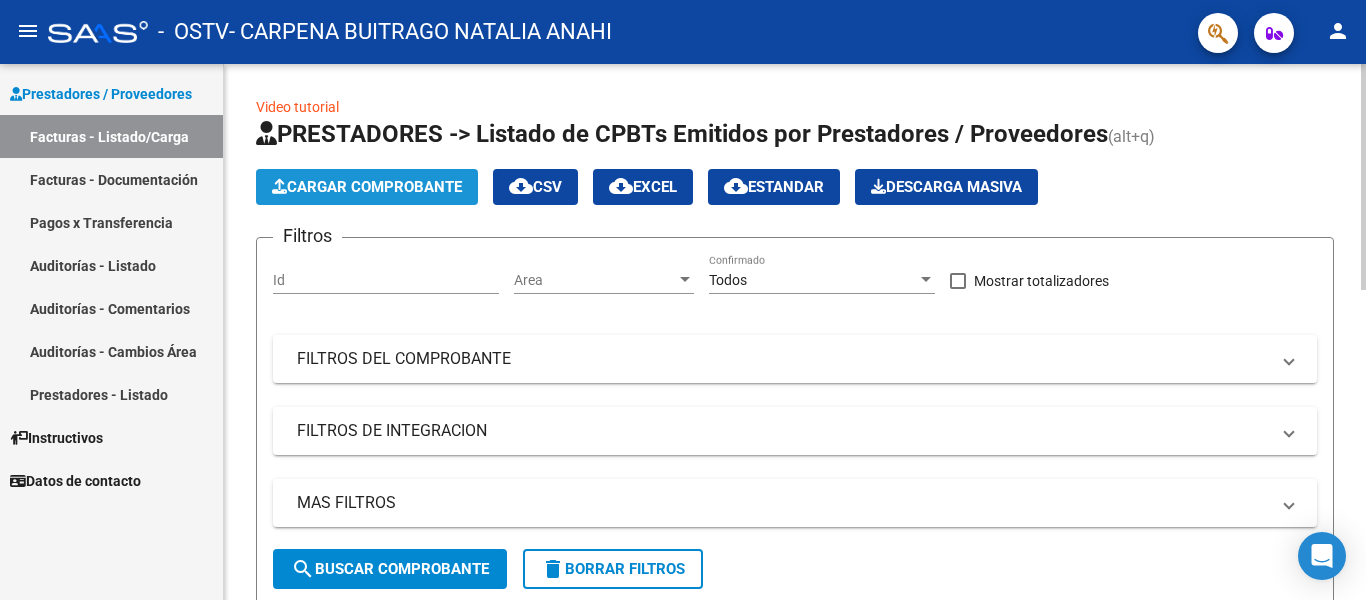 click on "Cargar Comprobante" 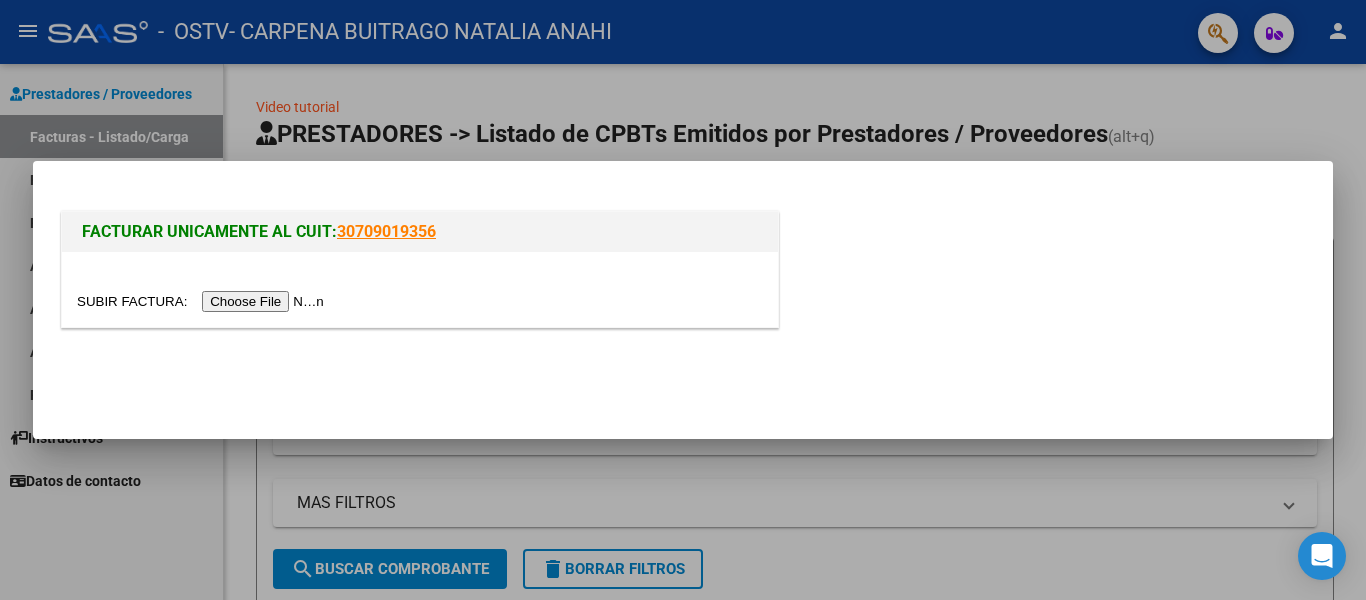 click at bounding box center (203, 301) 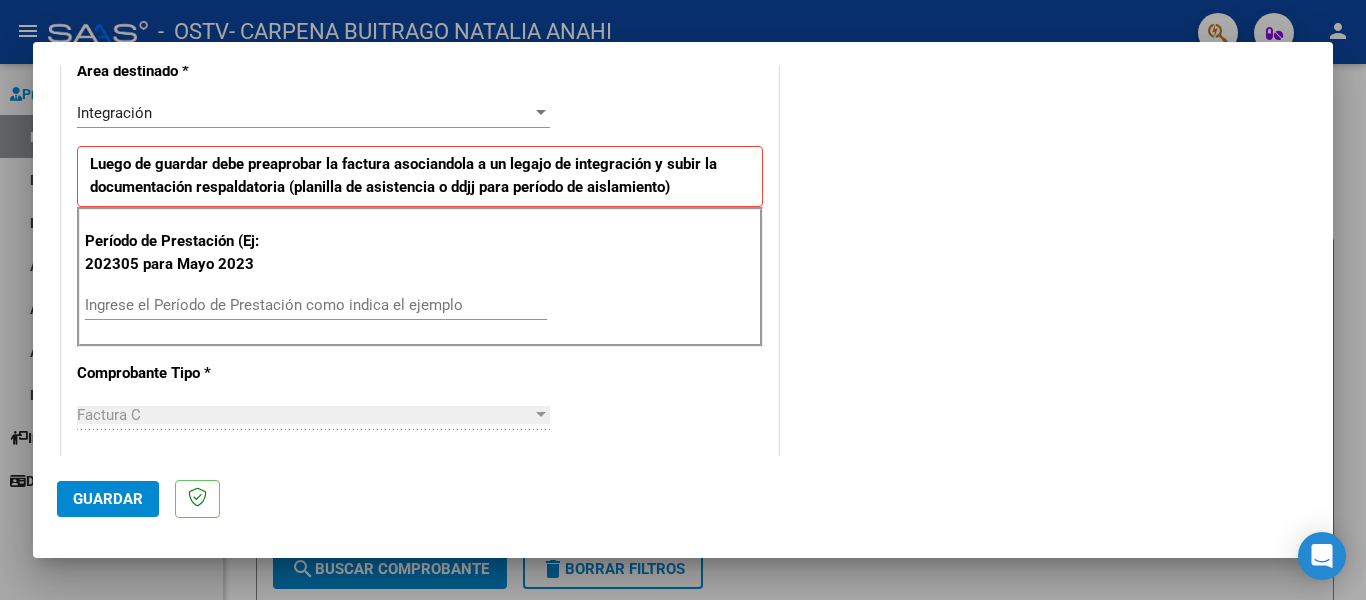 scroll, scrollTop: 480, scrollLeft: 0, axis: vertical 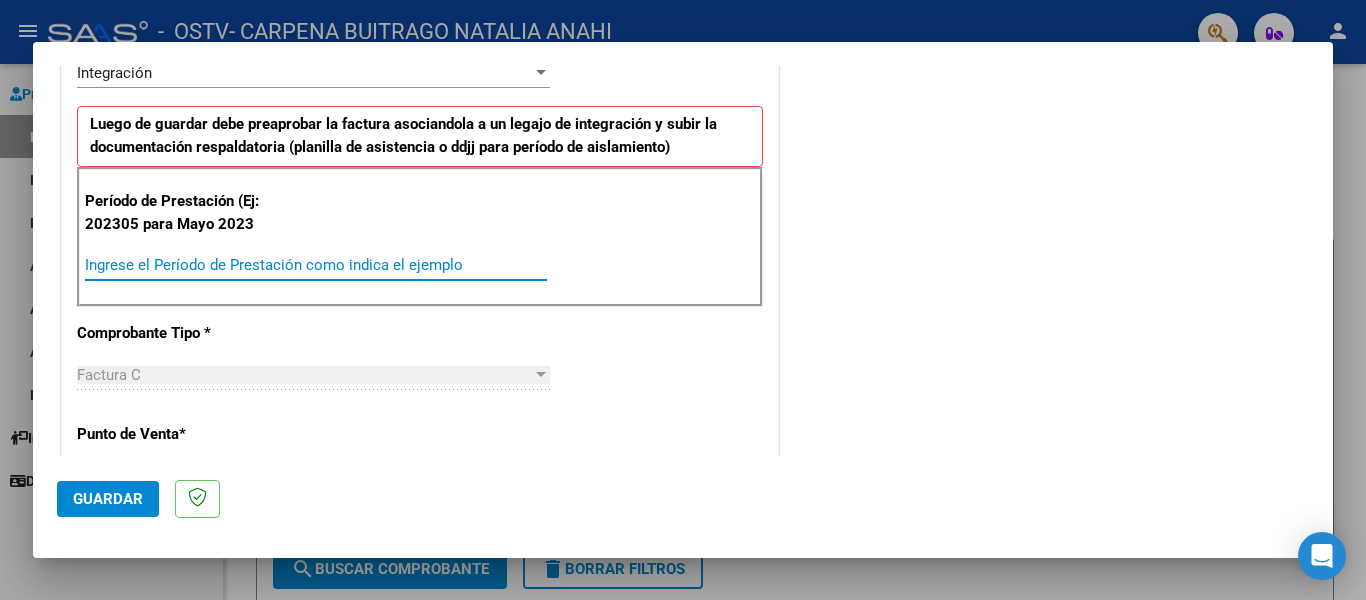 click on "Ingrese el Período de Prestación como indica el ejemplo" at bounding box center [316, 265] 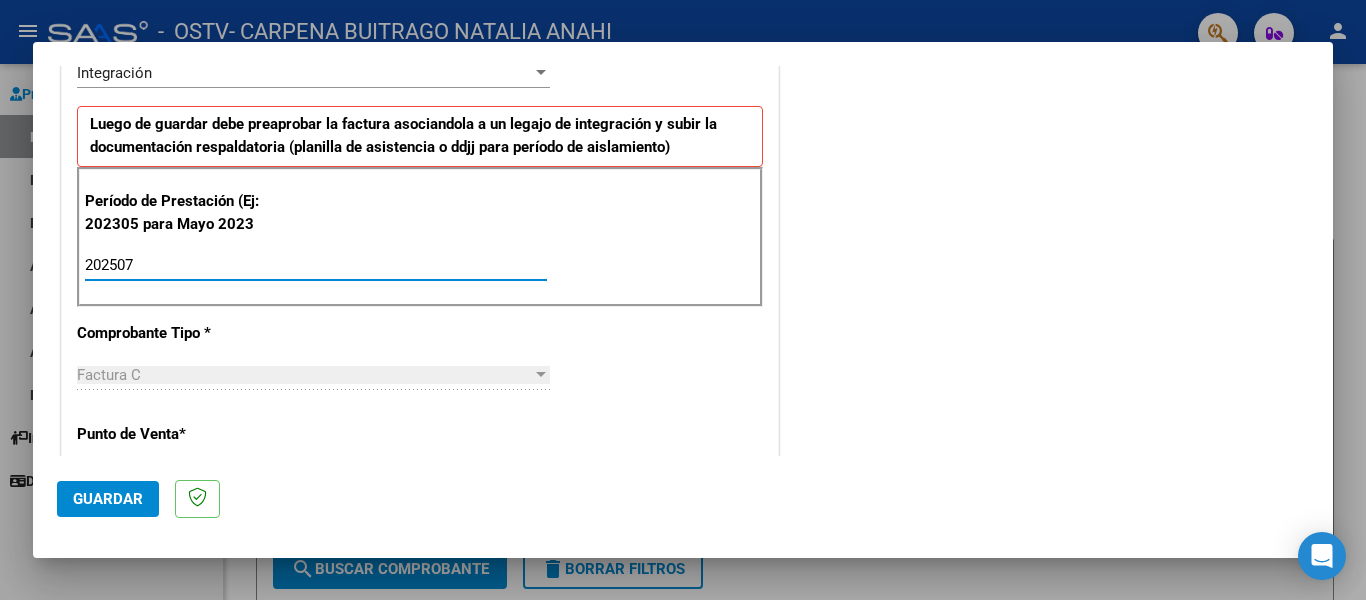 type on "202507" 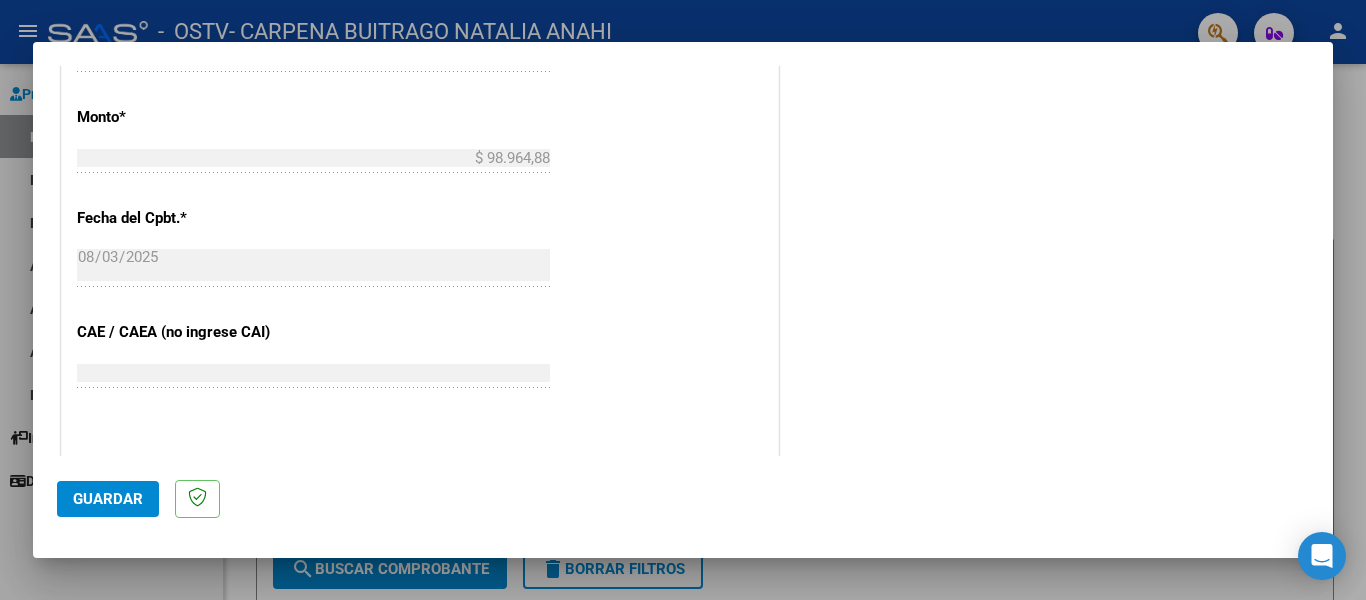 scroll, scrollTop: 1120, scrollLeft: 0, axis: vertical 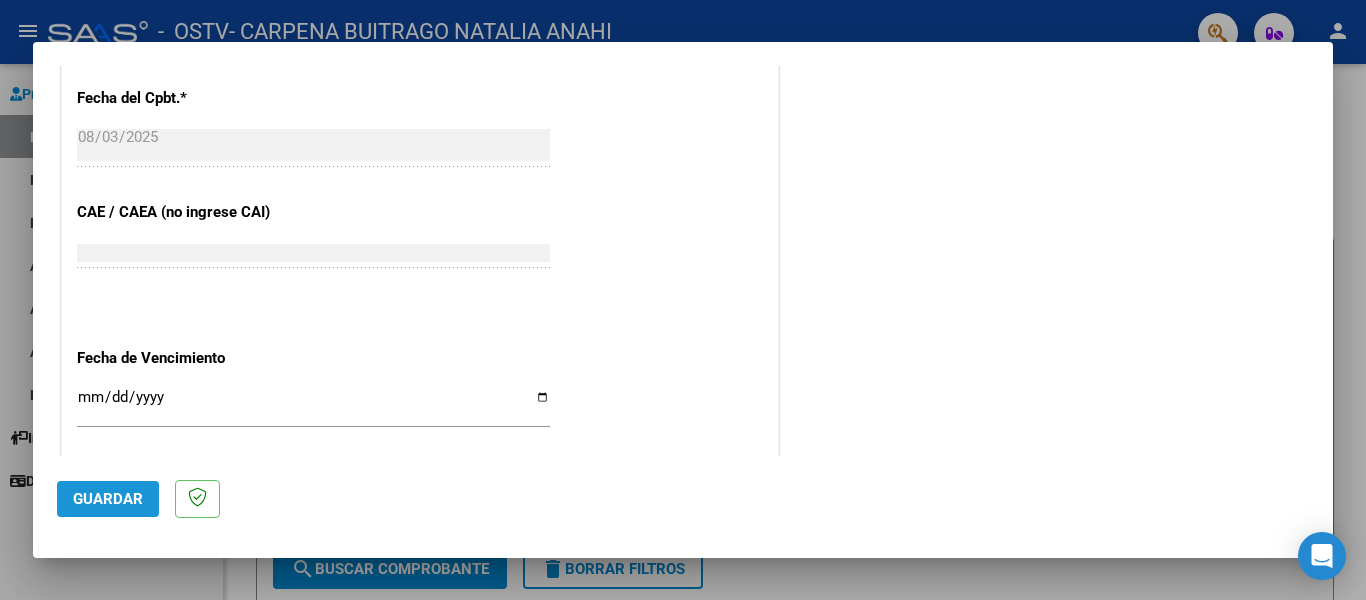 click on "Guardar" 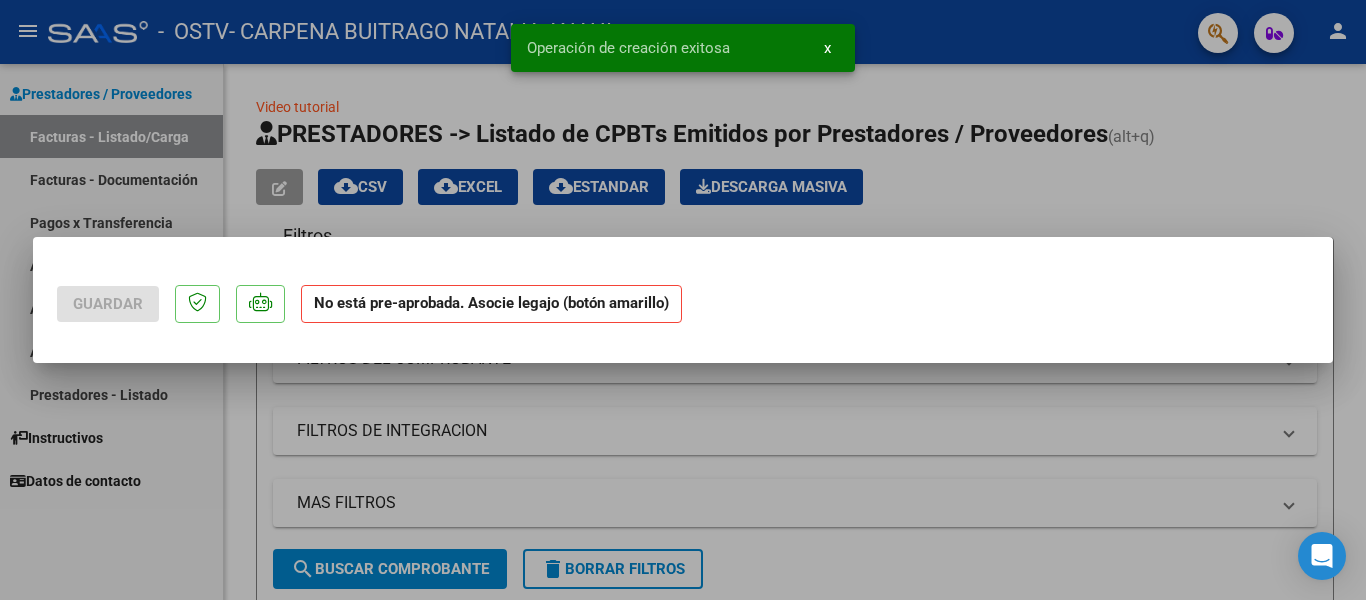 scroll, scrollTop: 0, scrollLeft: 0, axis: both 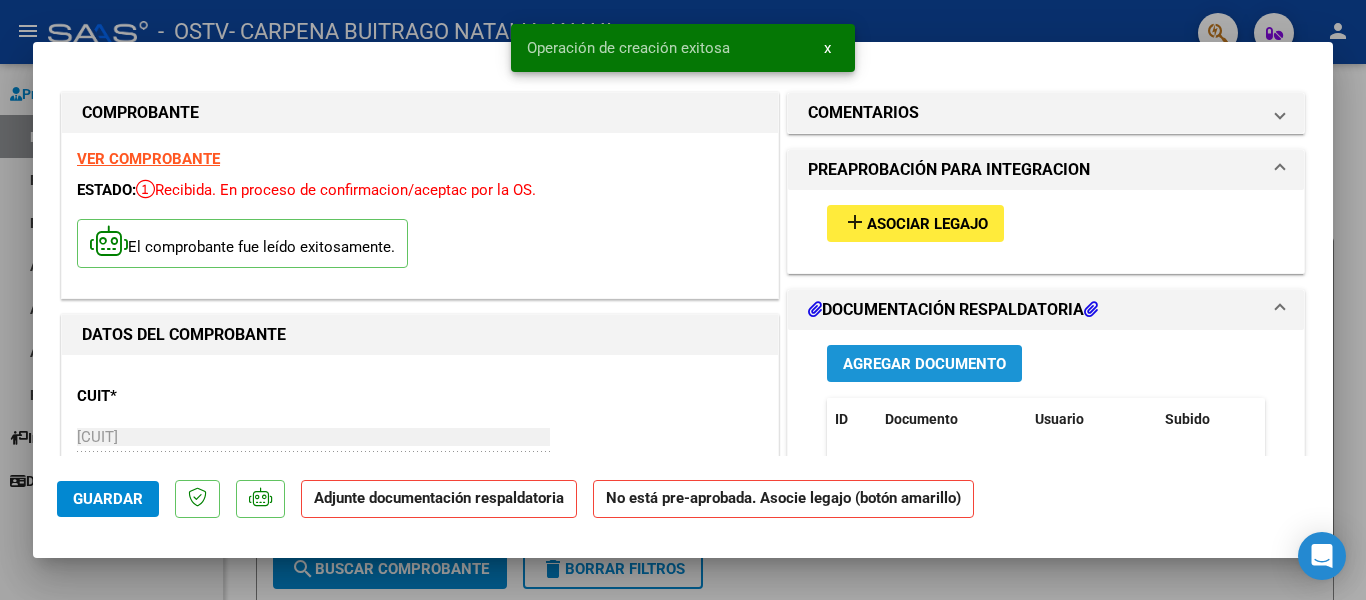 click on "Agregar Documento" at bounding box center (924, 364) 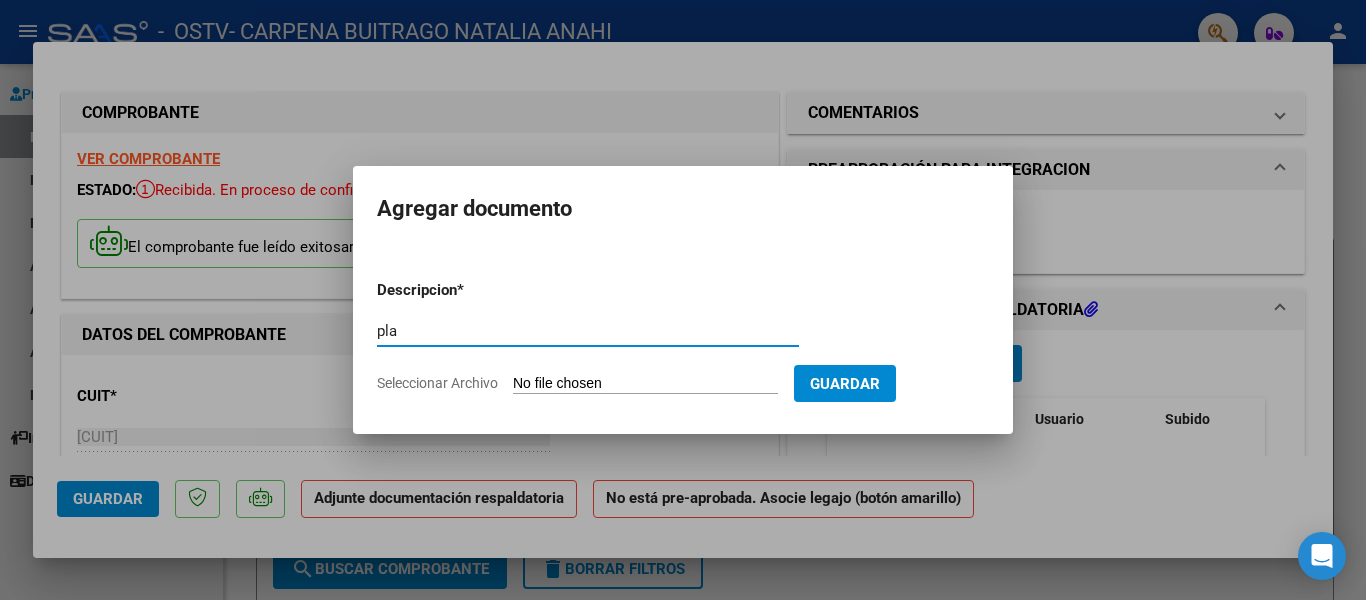 type on "planilla asistencia" 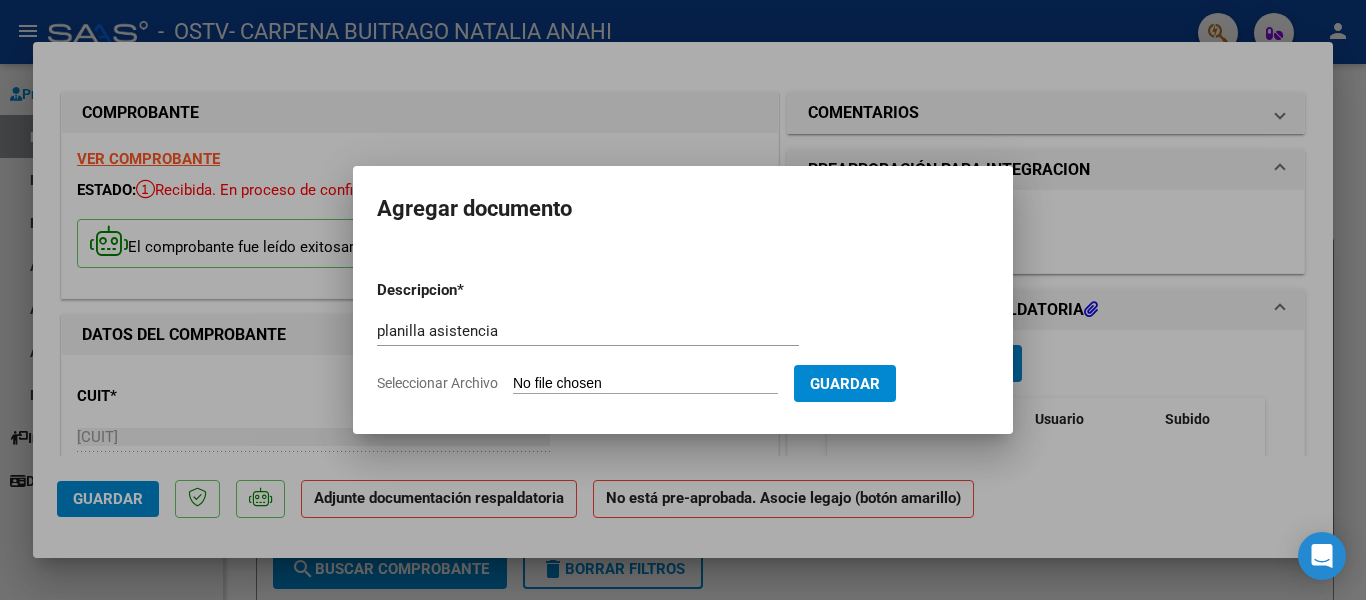 click on "Seleccionar Archivo" at bounding box center (645, 384) 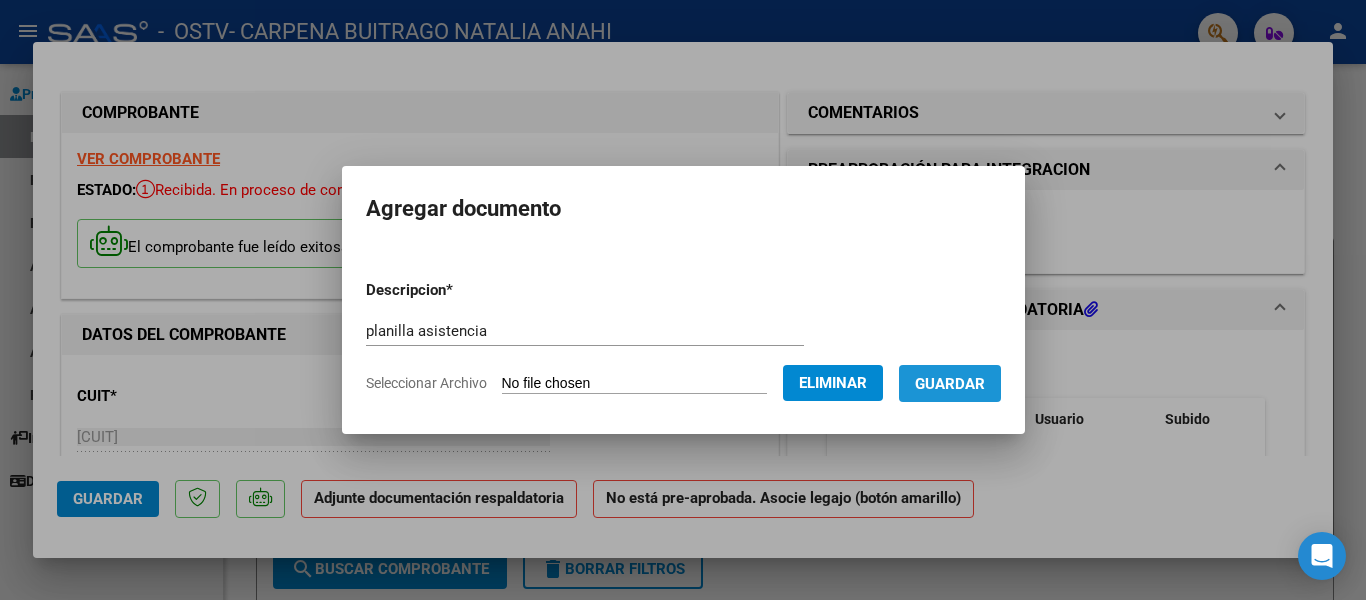 click on "Guardar" at bounding box center [950, 384] 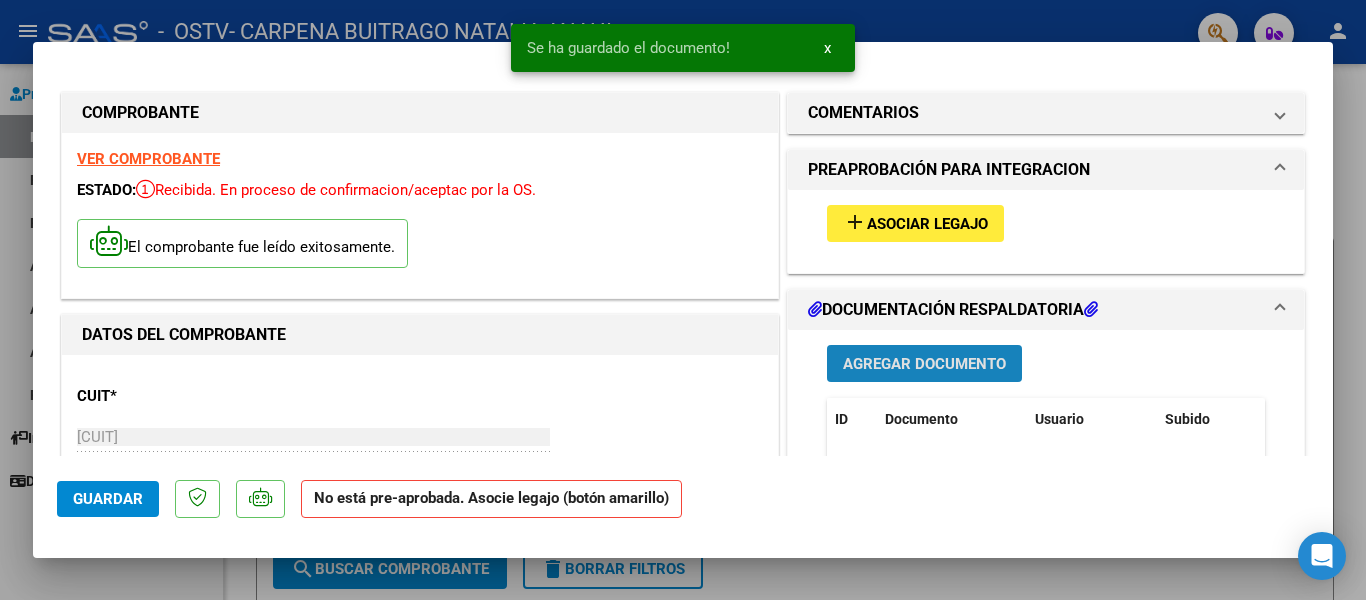 click on "Agregar Documento" at bounding box center [924, 363] 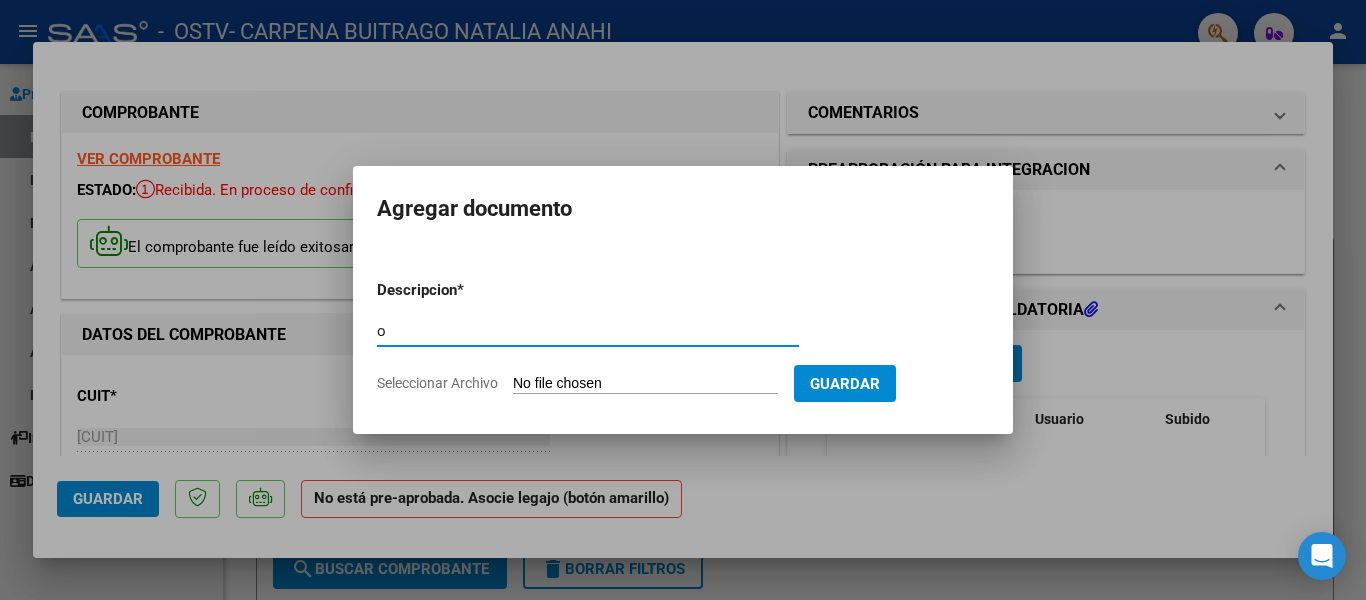type on "op" 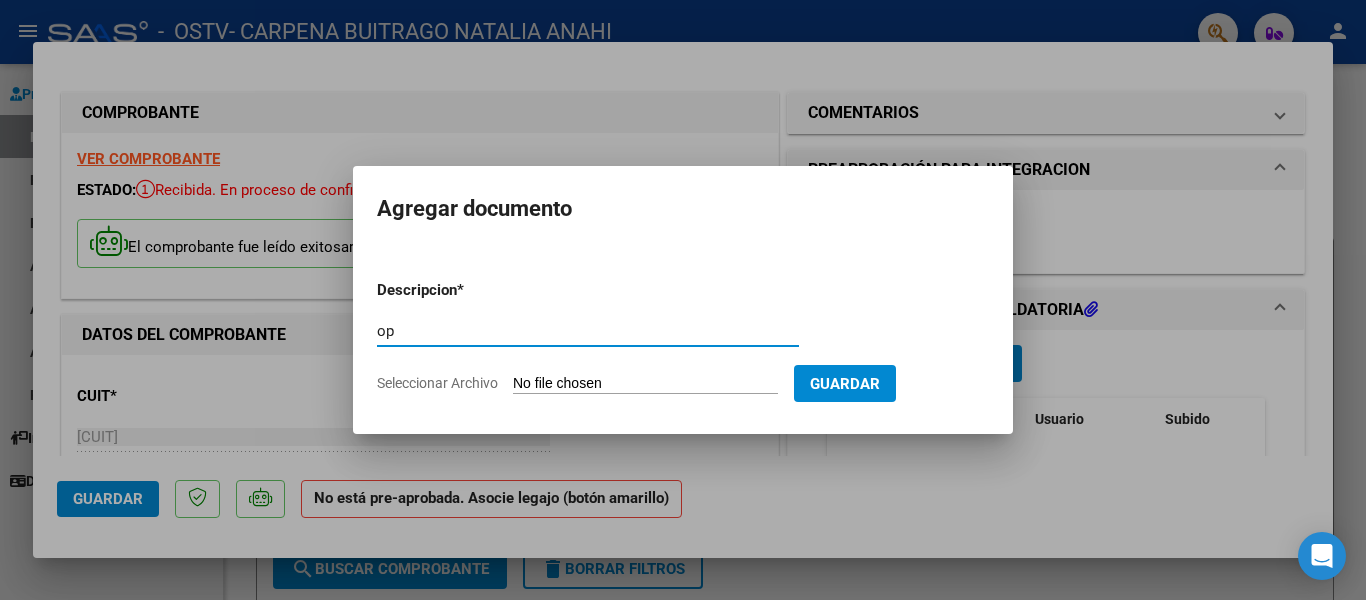 click on "Seleccionar Archivo" at bounding box center (645, 384) 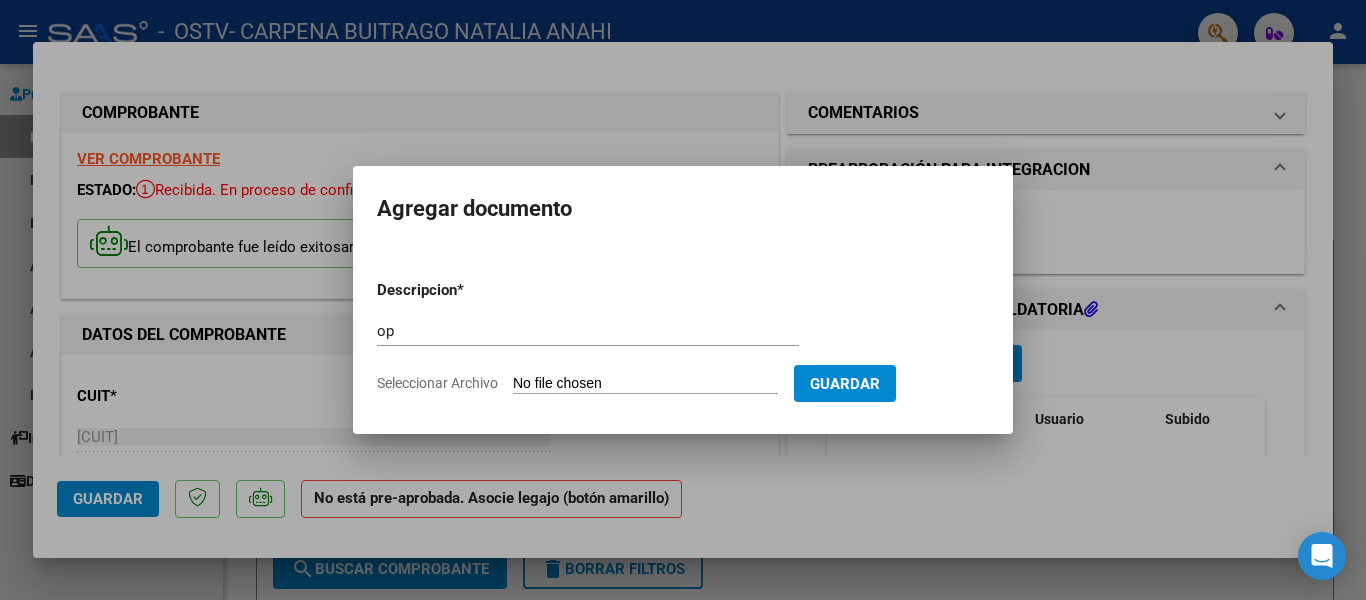 type on "C:\fakepath\op.pdf" 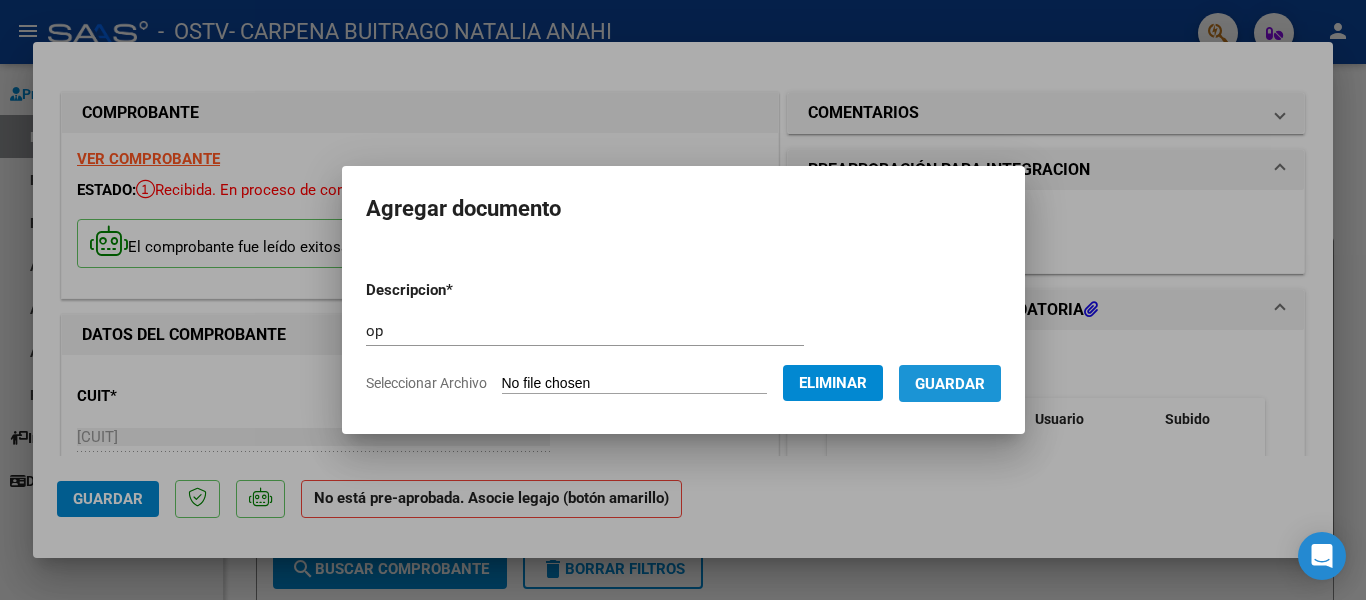 click on "Guardar" at bounding box center (950, 384) 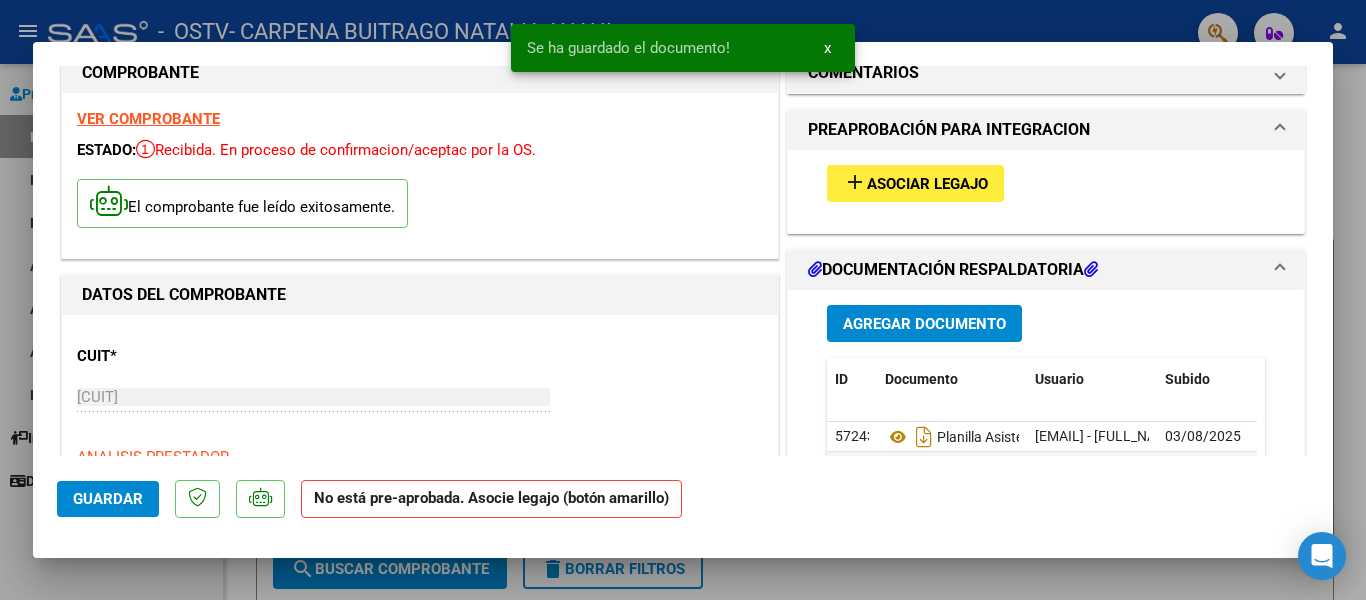 scroll, scrollTop: 80, scrollLeft: 0, axis: vertical 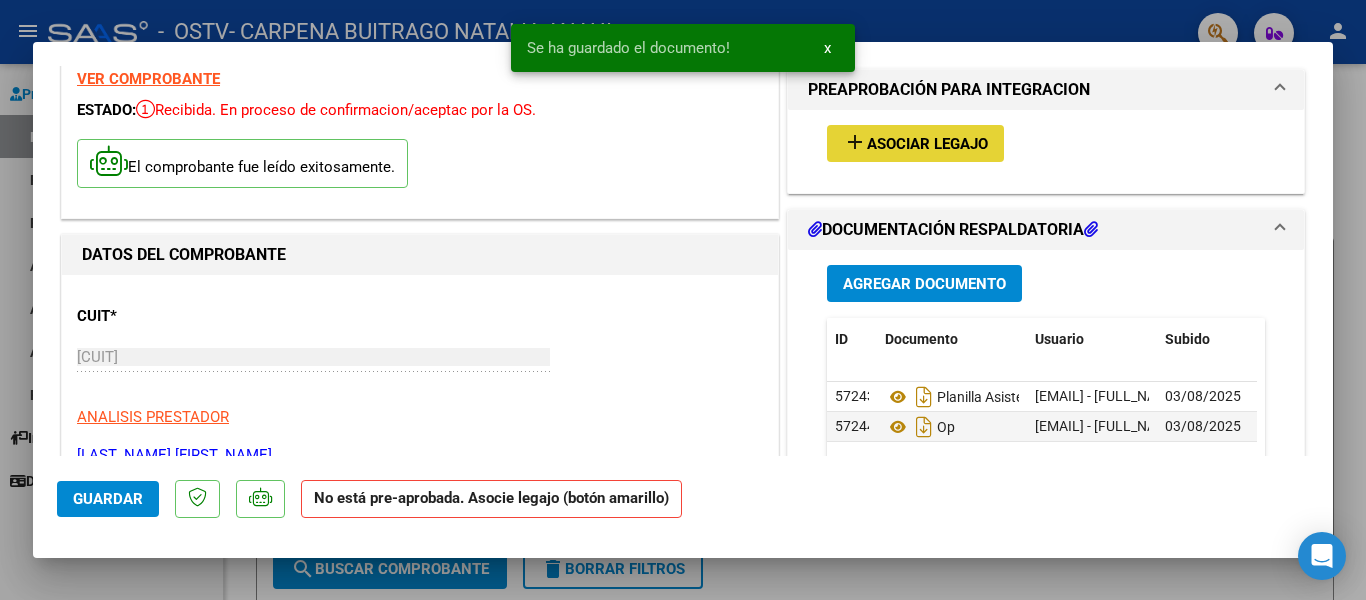 click on "Asociar Legajo" at bounding box center [927, 144] 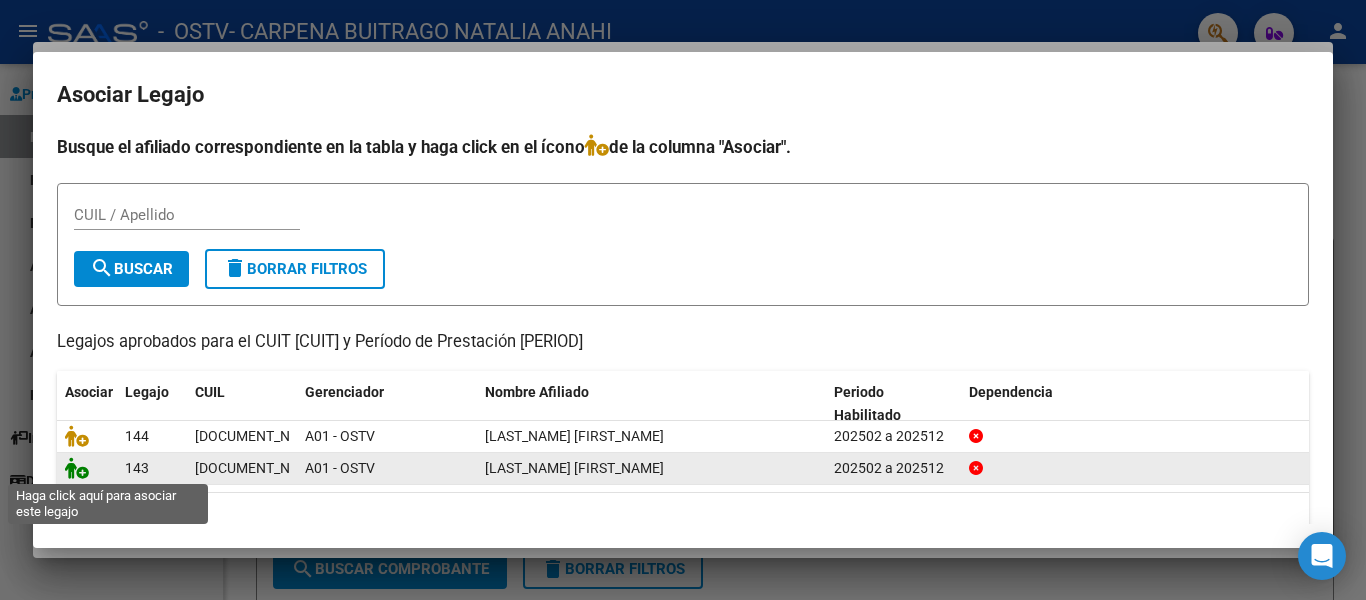click 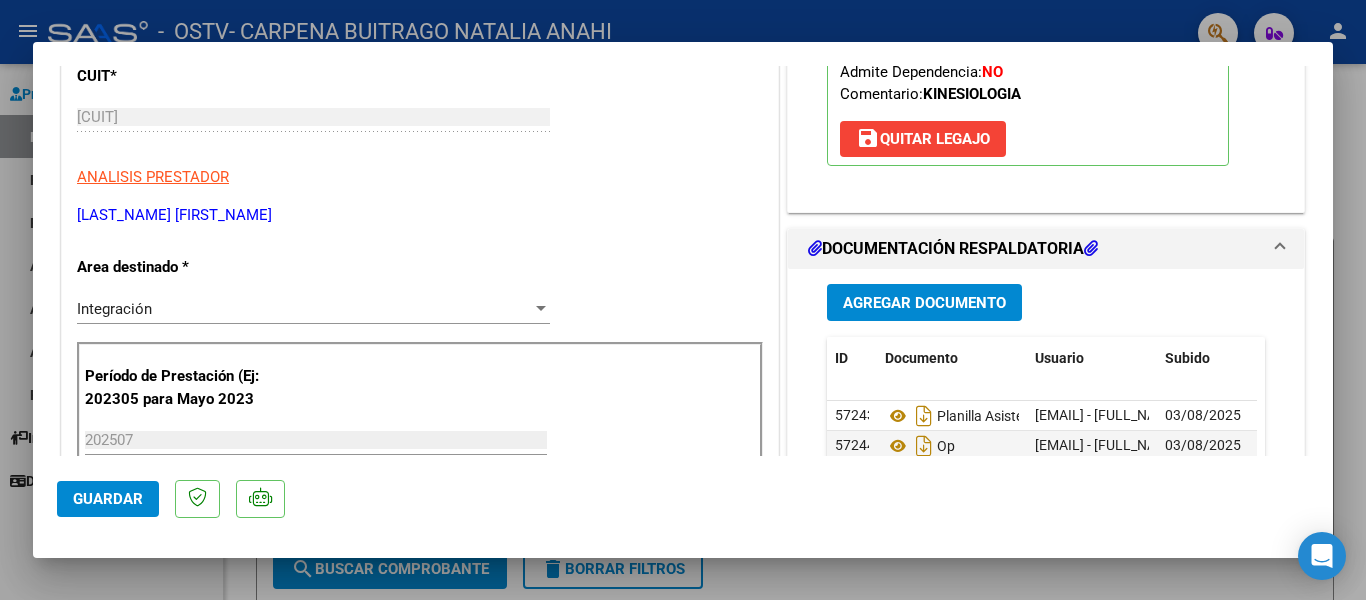 scroll, scrollTop: 400, scrollLeft: 0, axis: vertical 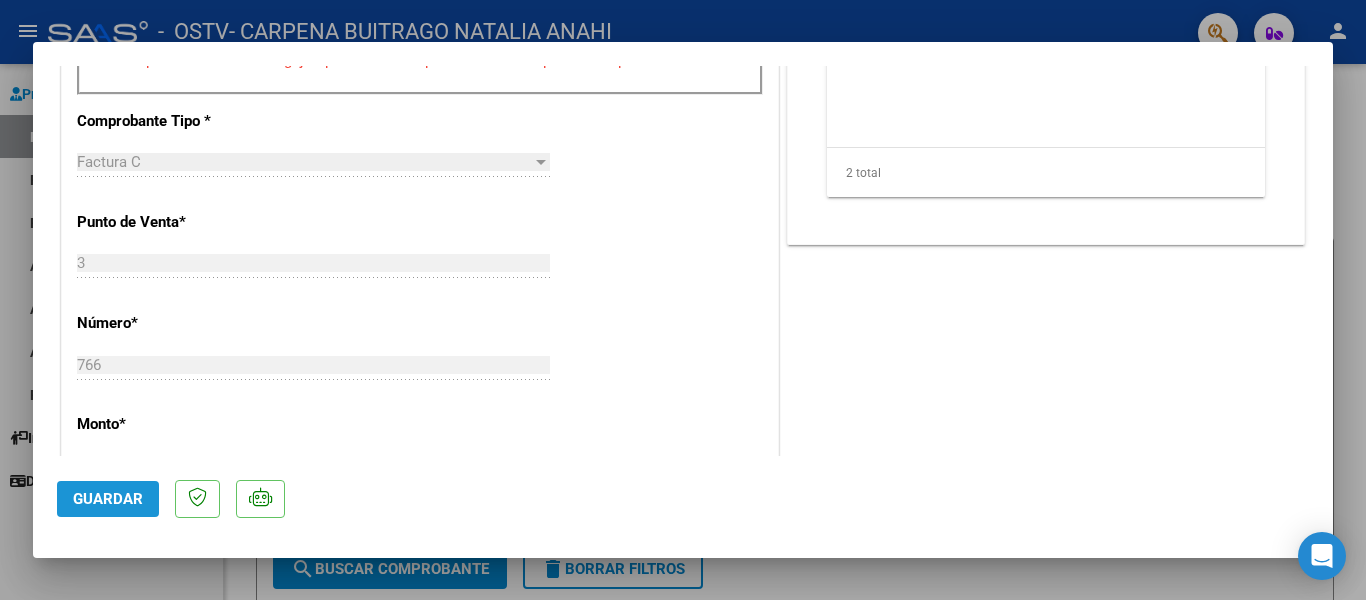click on "Guardar" 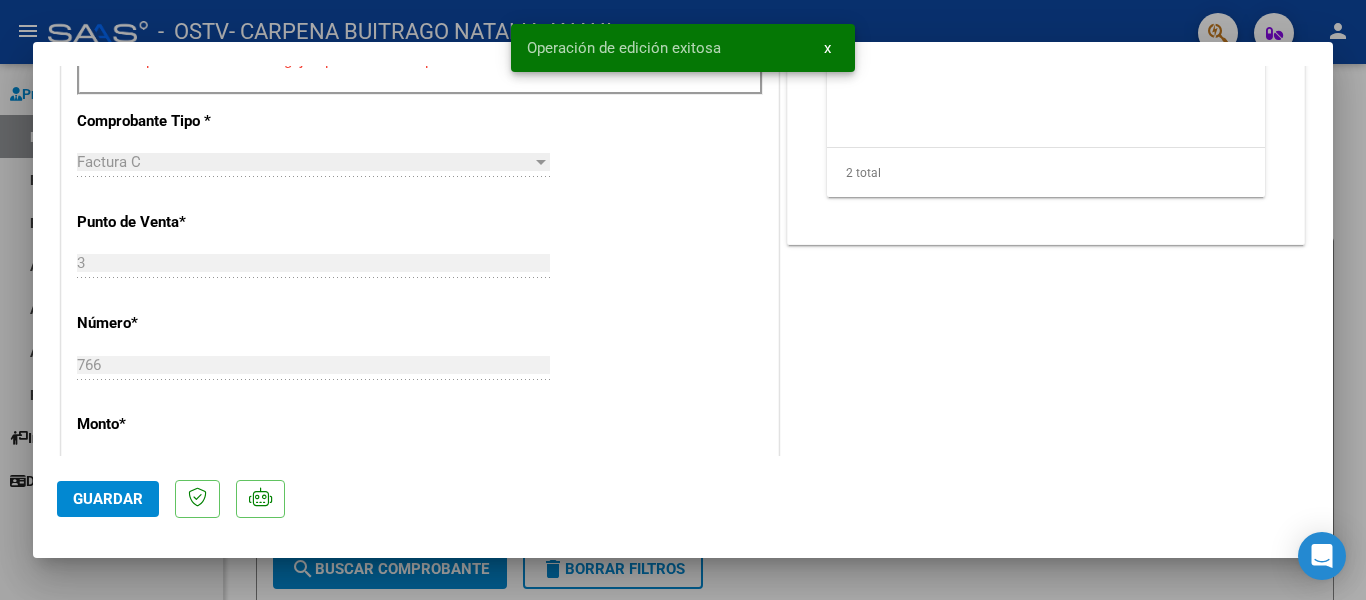 click at bounding box center (683, 300) 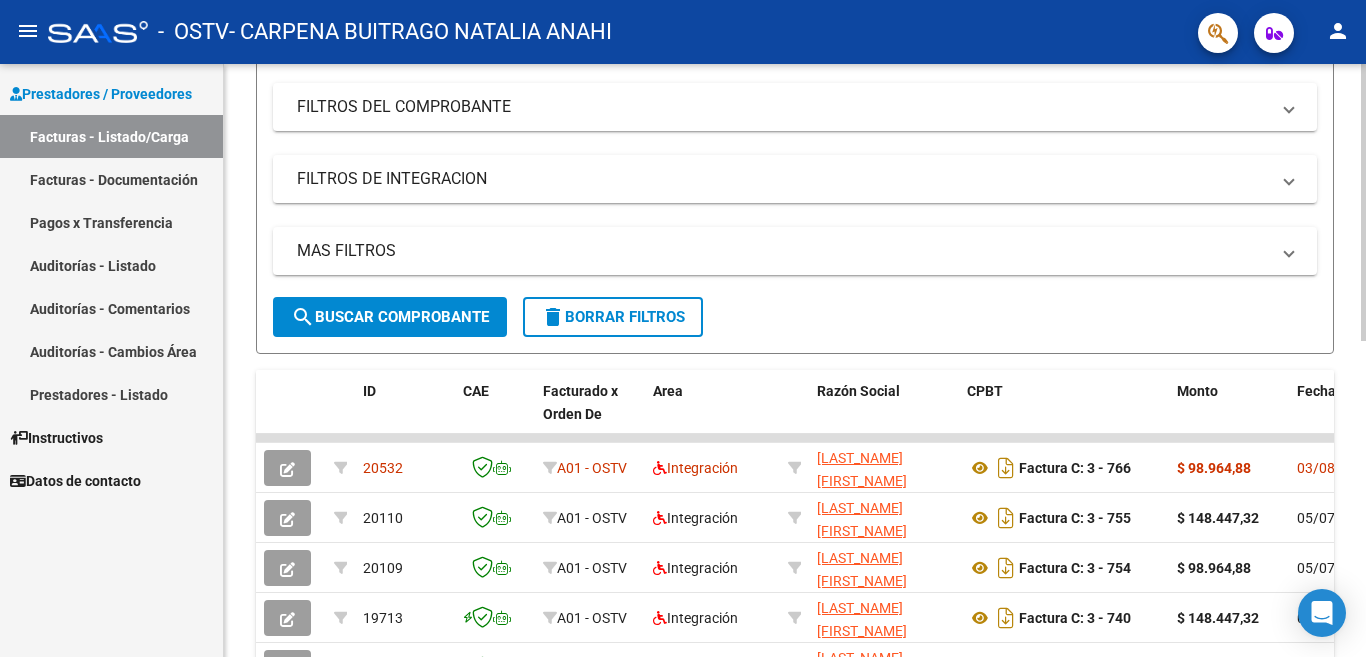 scroll, scrollTop: 265, scrollLeft: 0, axis: vertical 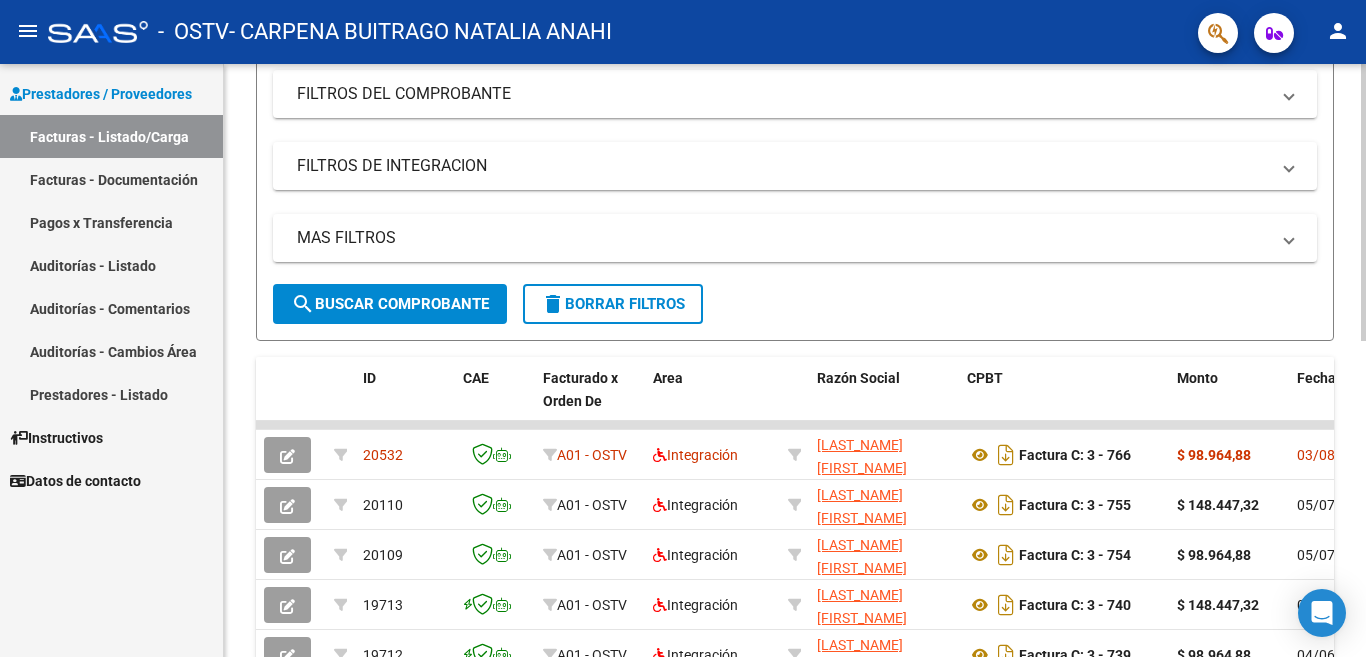 click 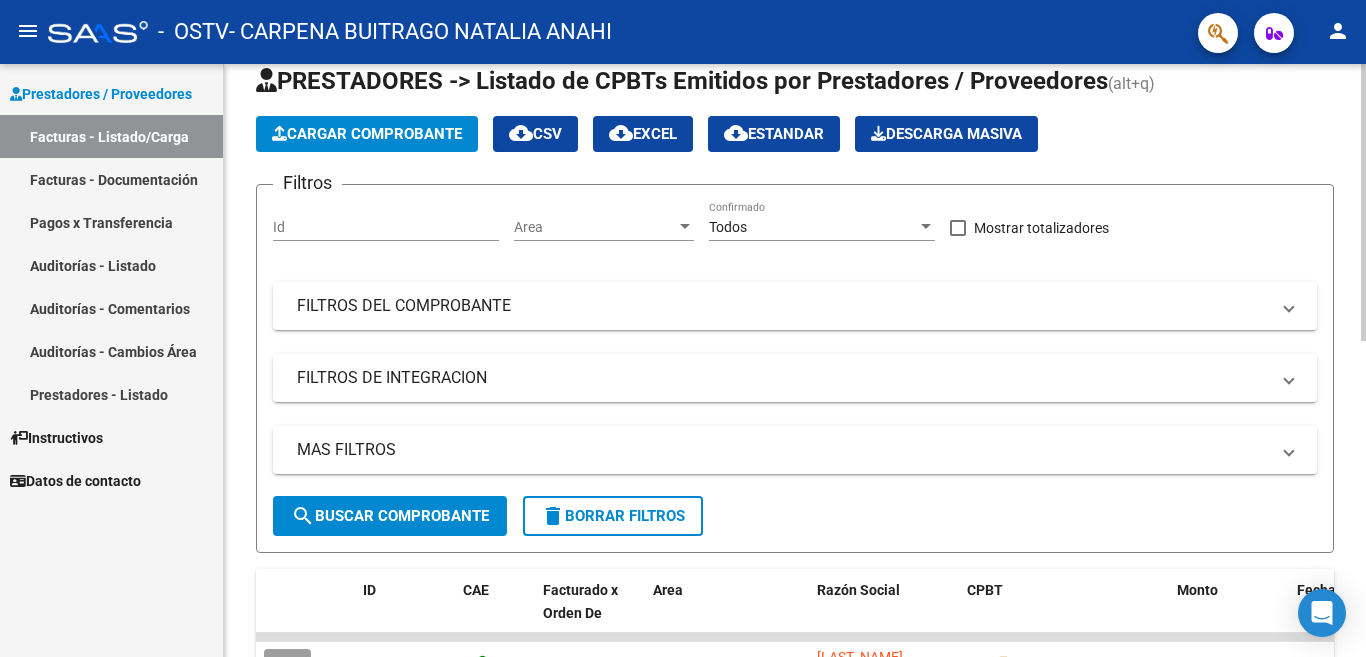 scroll, scrollTop: 0, scrollLeft: 0, axis: both 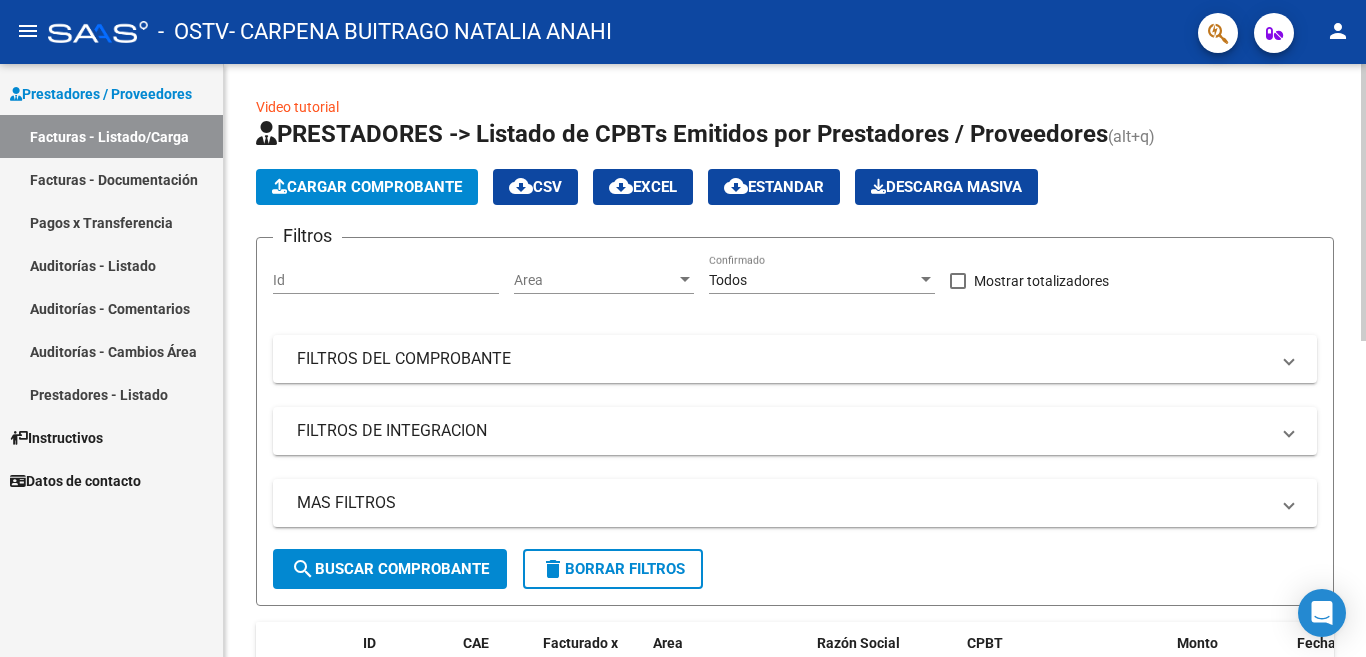 click on "menu -   OSTV   - CARPENA BUITRAGO NATALIA ANAHI person    Prestadores / Proveedores Facturas - Listado/Carga Facturas - Documentación Pagos x Transferencia Auditorías - Listado Auditorías - Comentarios Auditorías - Cambios Área Prestadores - Listado    Instructivos    Datos de contacto  Video tutorial   PRESTADORES -> Listado de CPBTs Emitidos por Prestadores / Proveedores (alt+q)   Cargar Comprobante
cloud_download  CSV  cloud_download  EXCEL  cloud_download  Estandar   Descarga Masiva
Filtros Id Area Area Todos Confirmado   Mostrar totalizadores   FILTROS DEL COMPROBANTE  Comprobante Tipo Comprobante Tipo Start date – End date Fec. Comprobante Desde / Hasta Días Emisión Desde(cant. días) Días Emisión Hasta(cant. días) CUIT / Razón Social Pto. Venta Nro. Comprobante Código SSS CAE Válido CAE Válido Todos Cargado Módulo Hosp. Todos Tiene facturacion Apócrifa Hospital Refes  FILTROS DE INTEGRACION  Período De Prestación Campos del Archivo de Rendición Devuelto x SSS (dr_envio)" 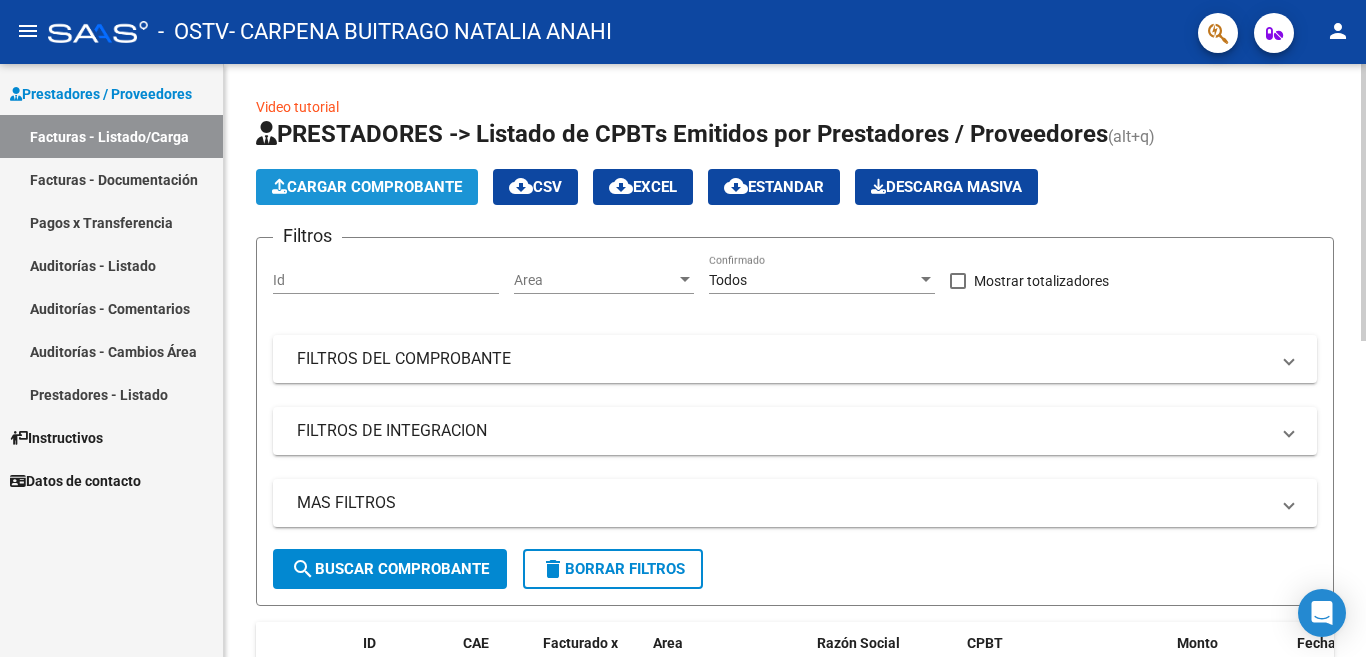 click on "Cargar Comprobante" 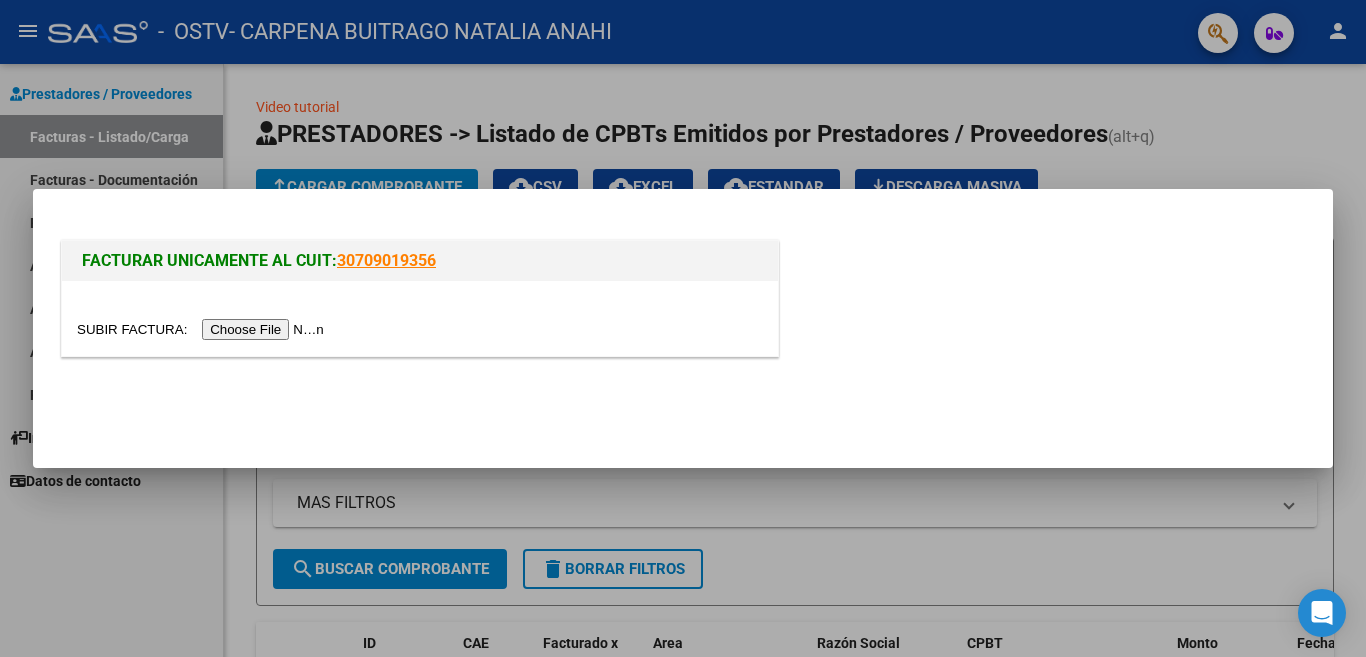click at bounding box center (203, 329) 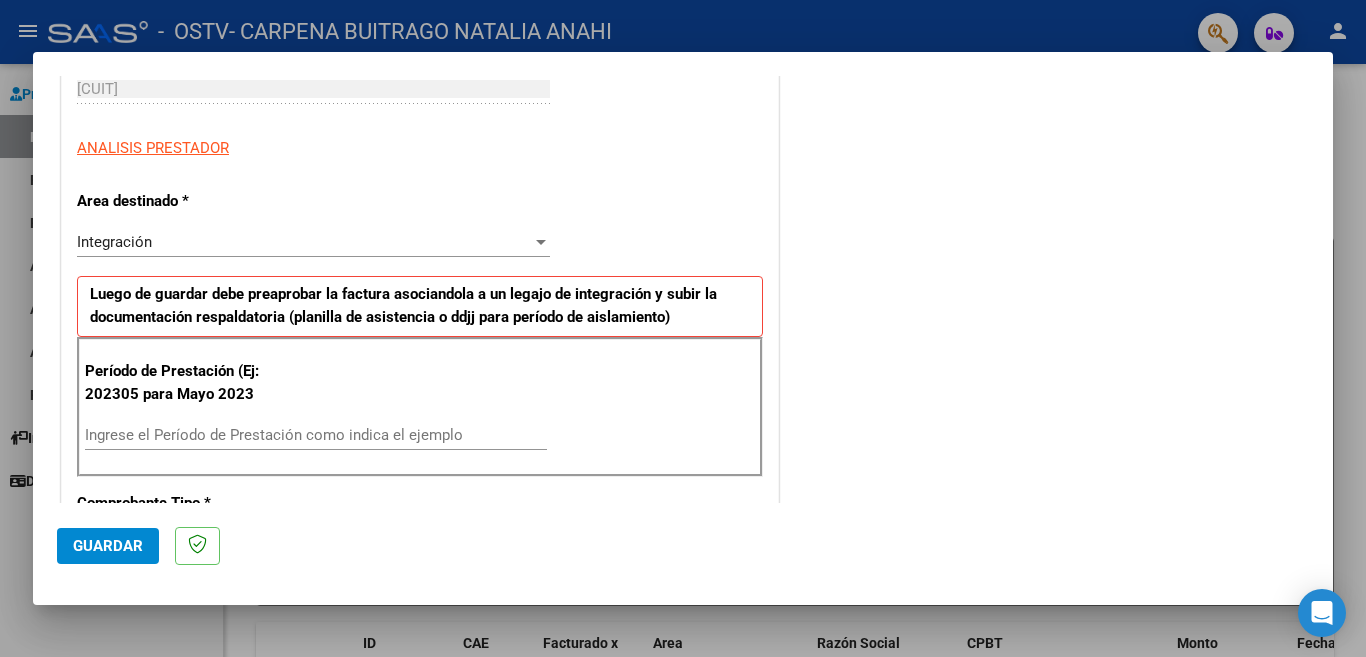 scroll, scrollTop: 360, scrollLeft: 0, axis: vertical 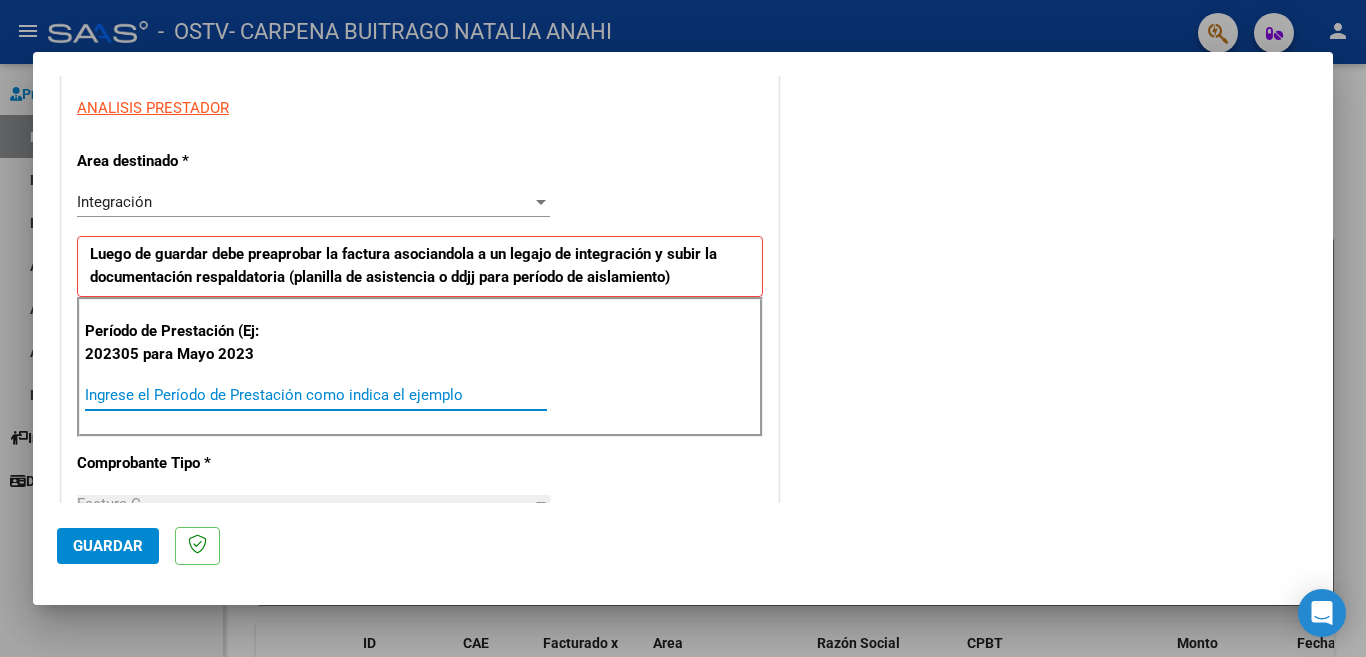click on "Ingrese el Período de Prestación como indica el ejemplo" at bounding box center [316, 395] 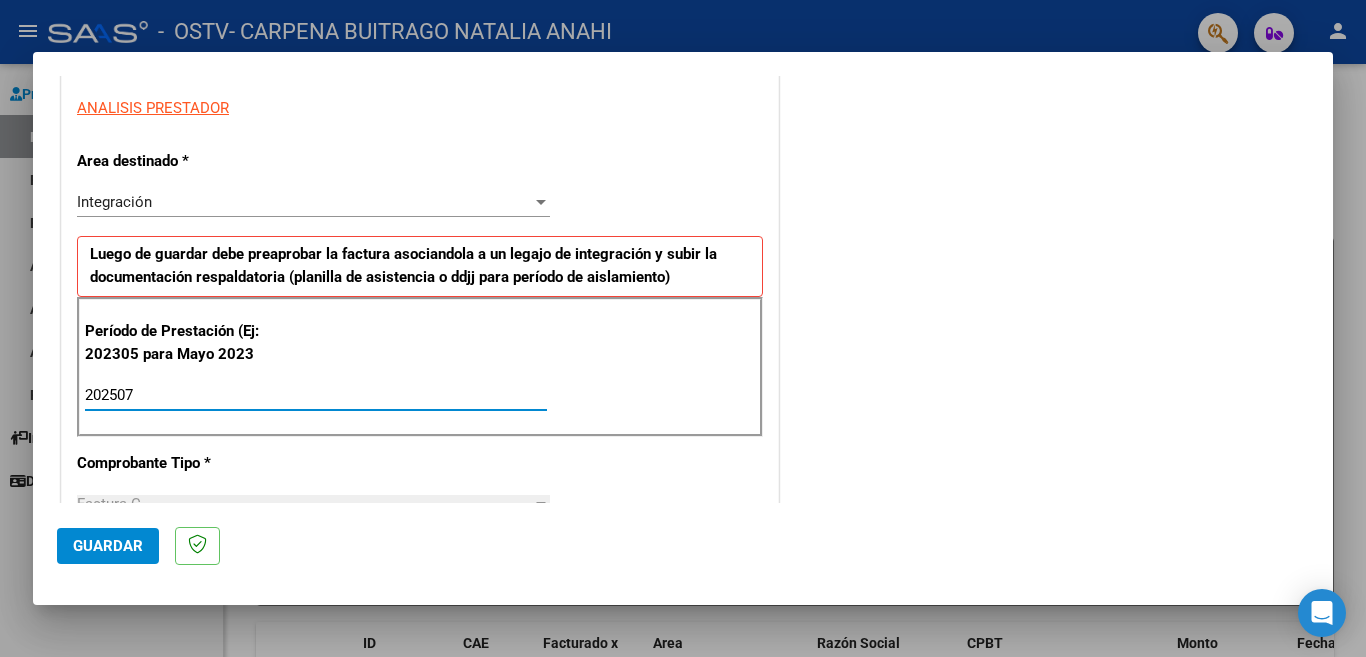type on "202507" 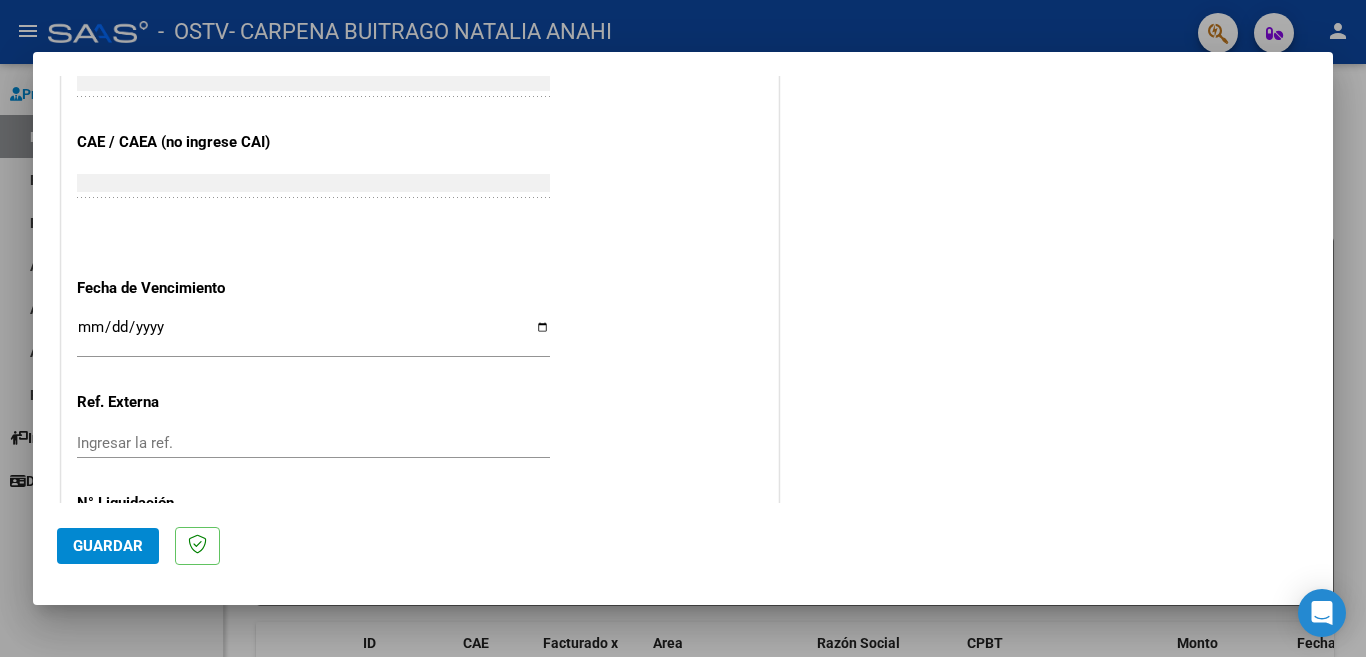 scroll, scrollTop: 1240, scrollLeft: 0, axis: vertical 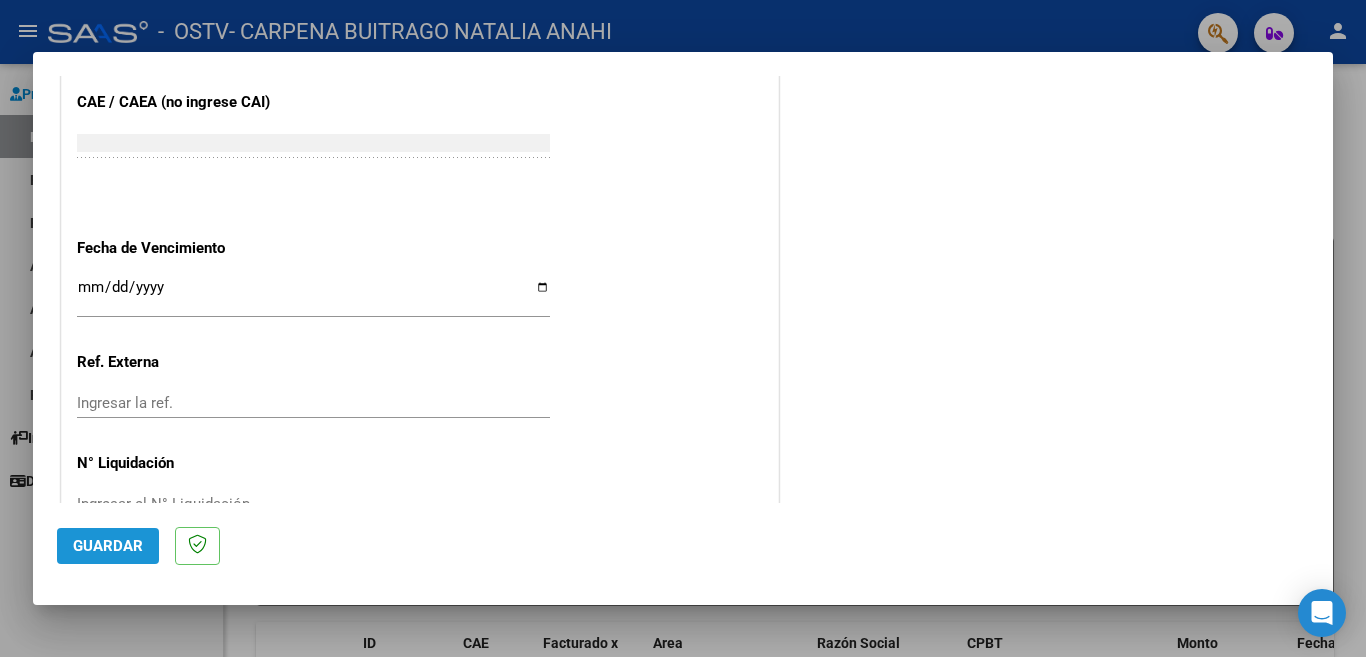 click on "Guardar" 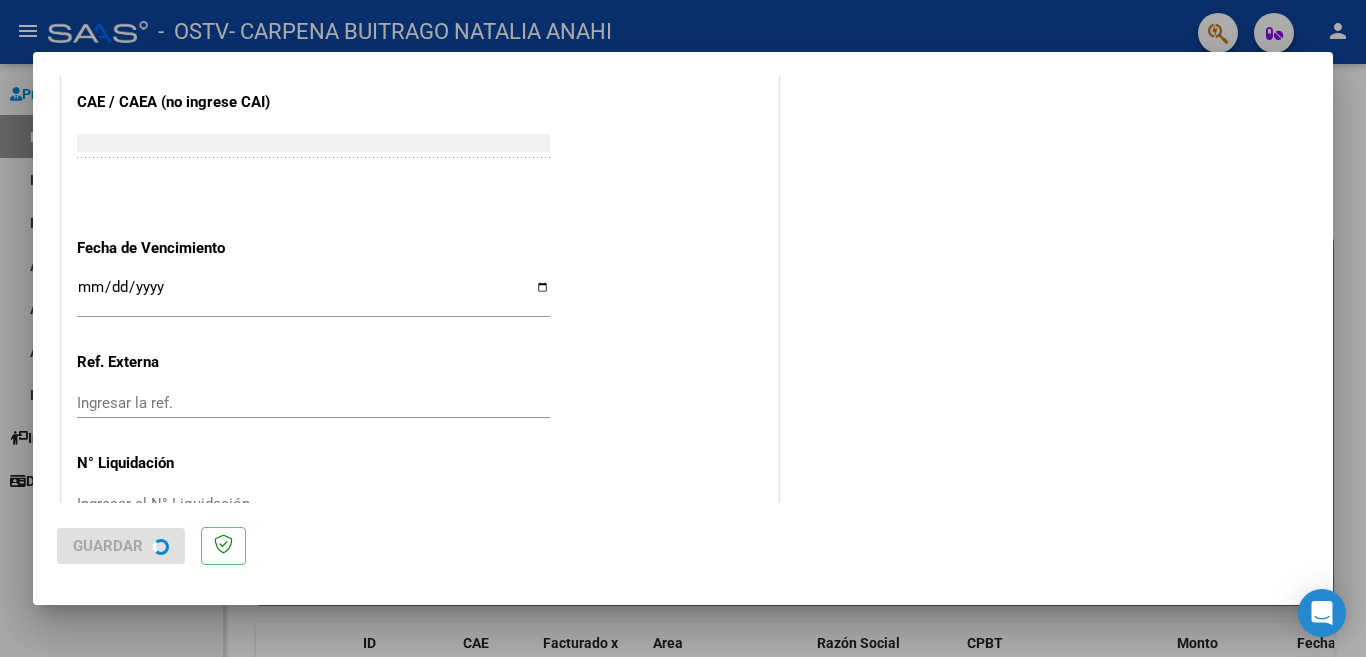 scroll, scrollTop: 0, scrollLeft: 0, axis: both 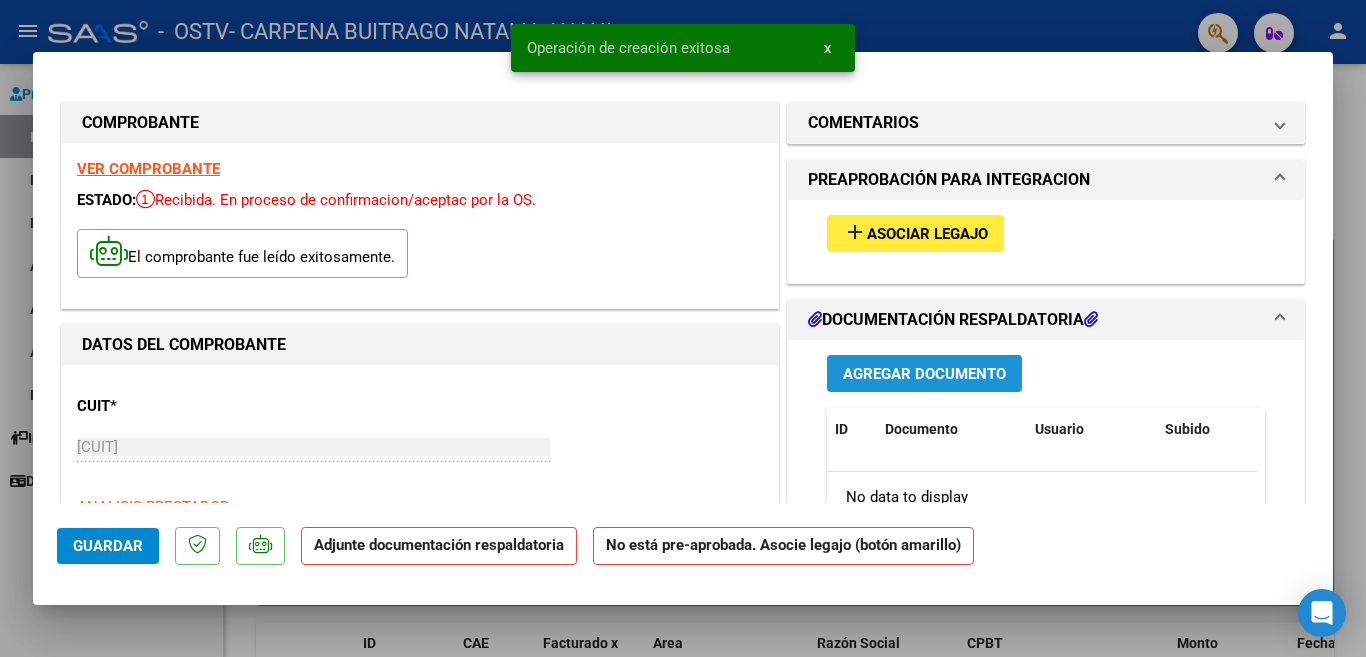 click on "Agregar Documento" at bounding box center [924, 374] 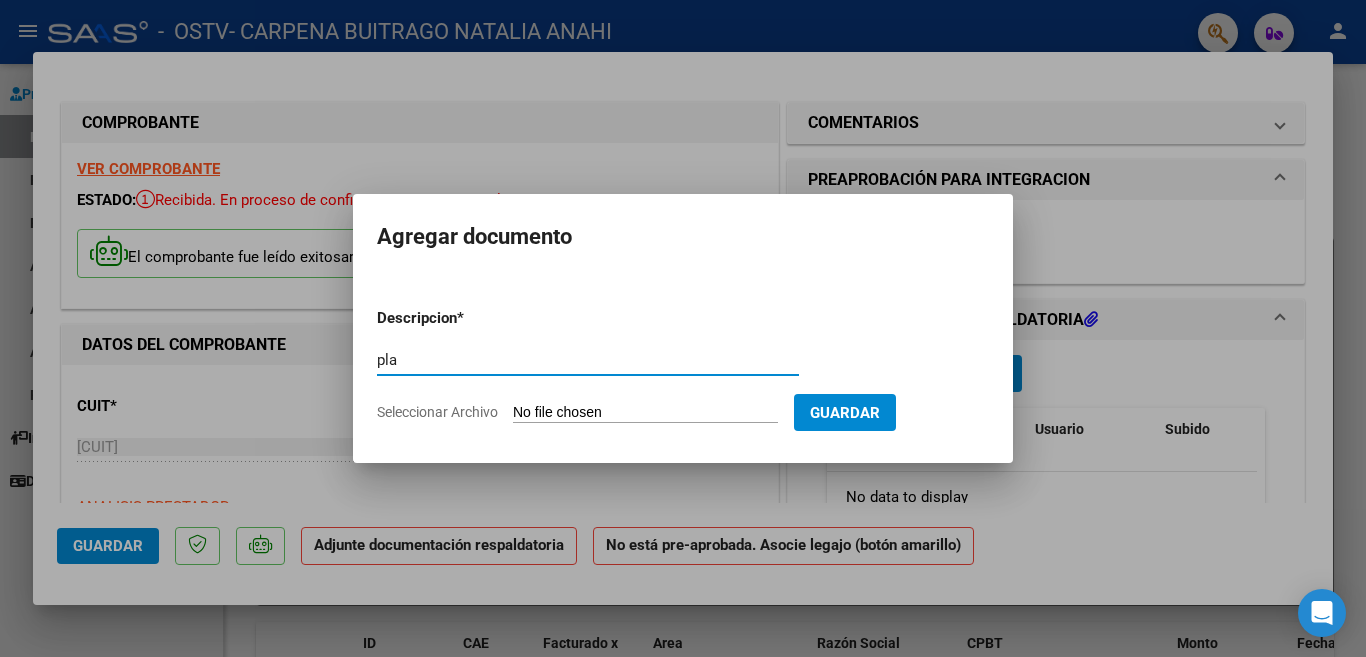 type on "planilla asistencia" 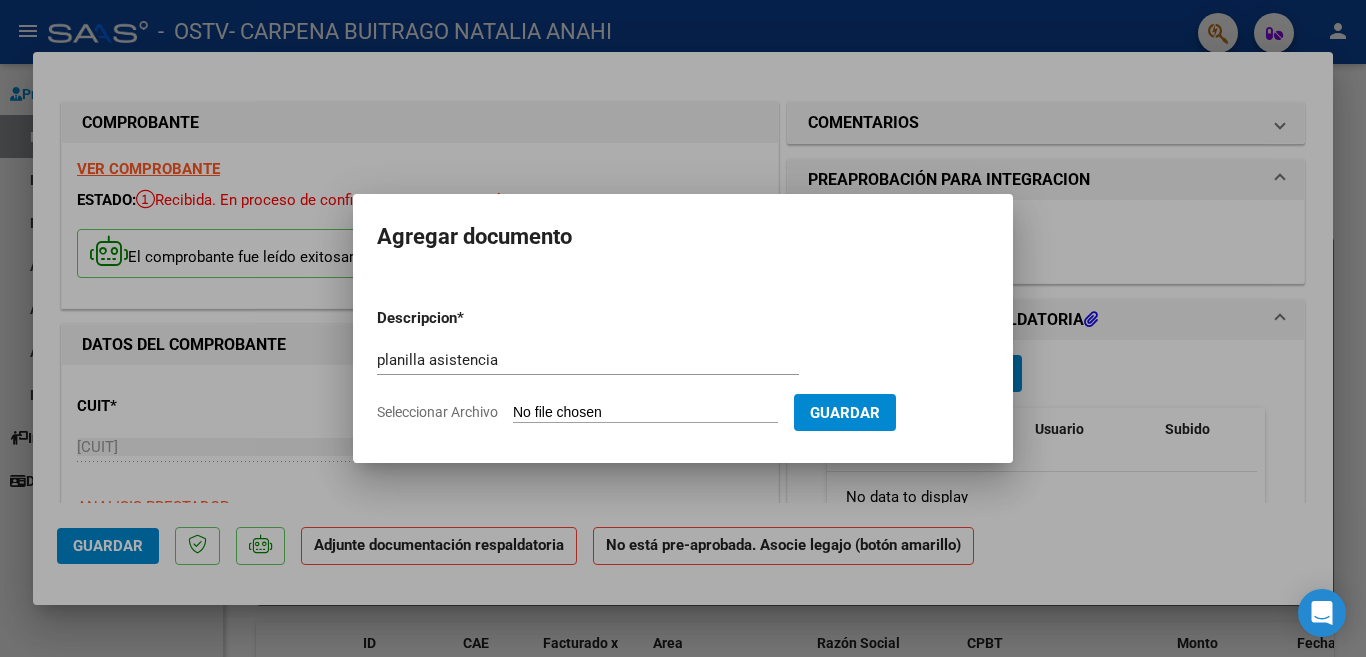 click on "Seleccionar Archivo" at bounding box center [645, 413] 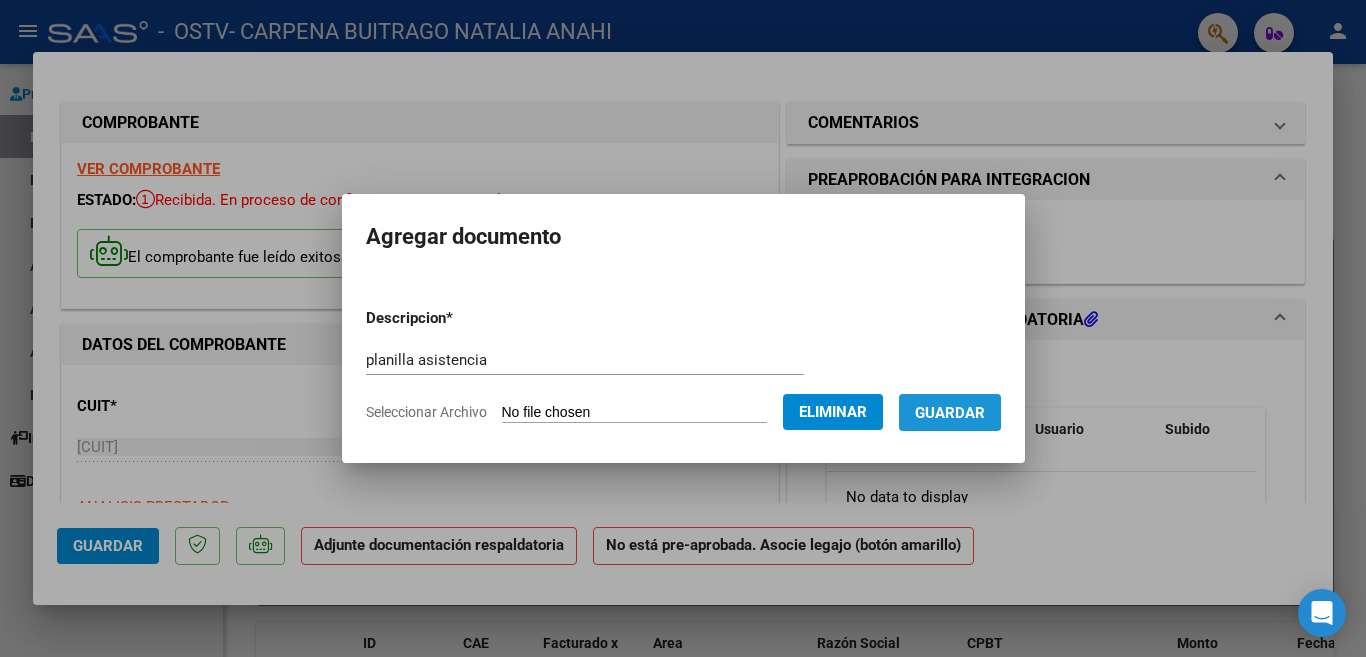 click on "Guardar" at bounding box center (950, 413) 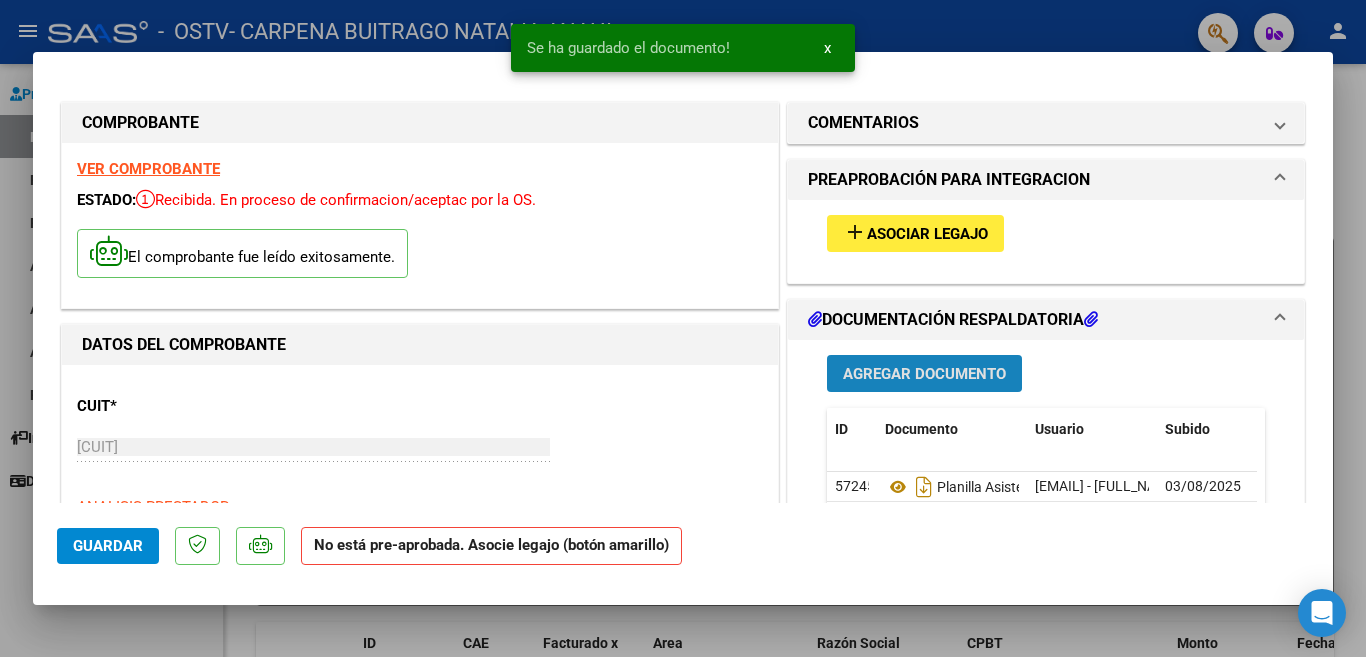 click on "Agregar Documento" at bounding box center (924, 374) 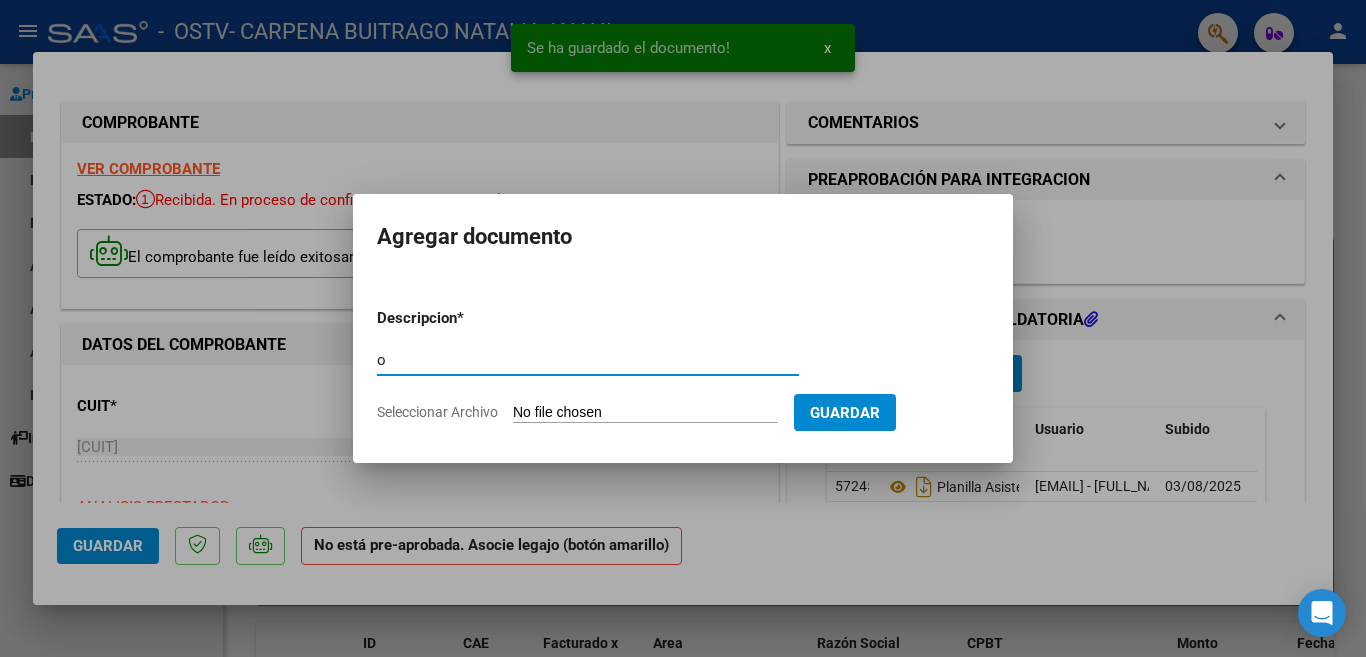 type on "o.p." 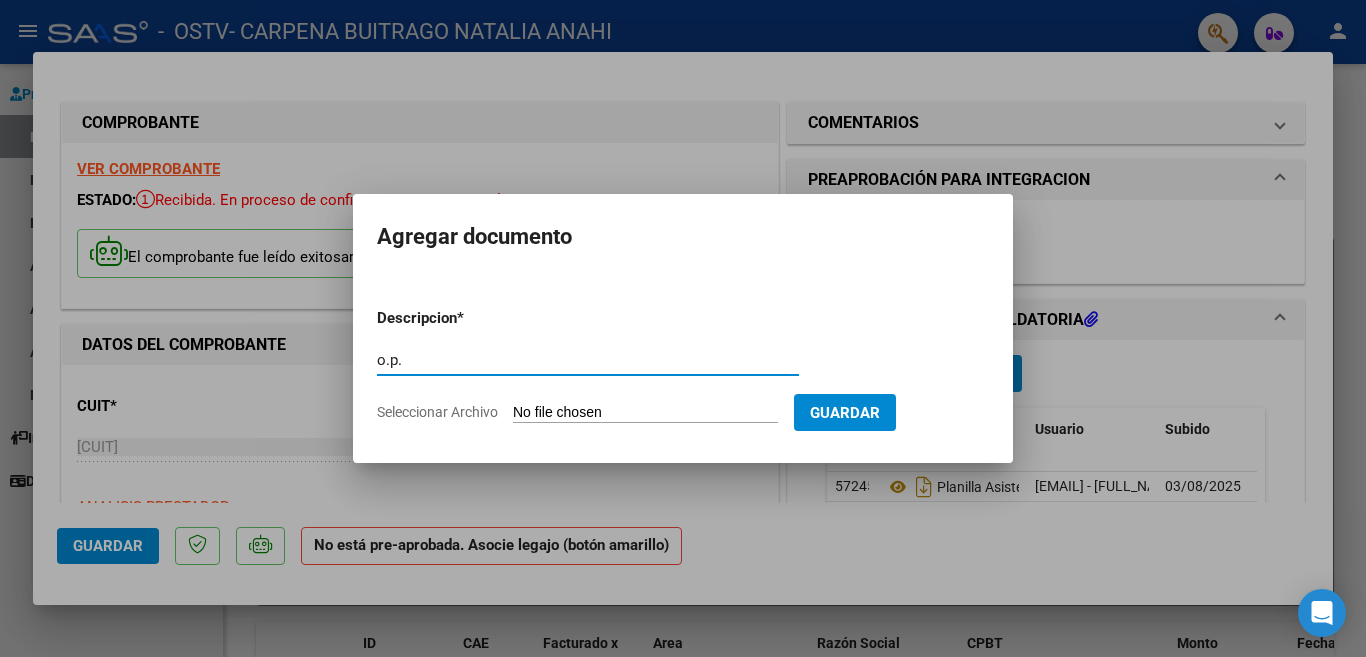 click on "Seleccionar Archivo" at bounding box center [645, 413] 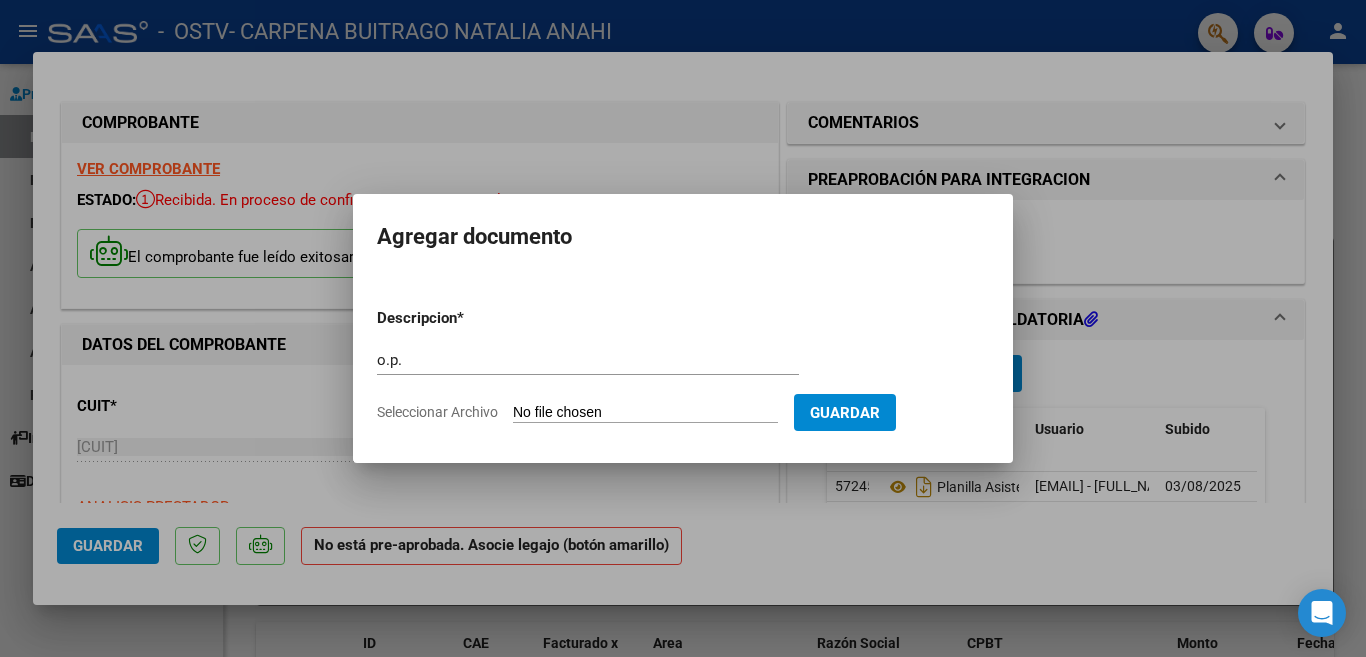 type on "C:\fakepath\op.pdf" 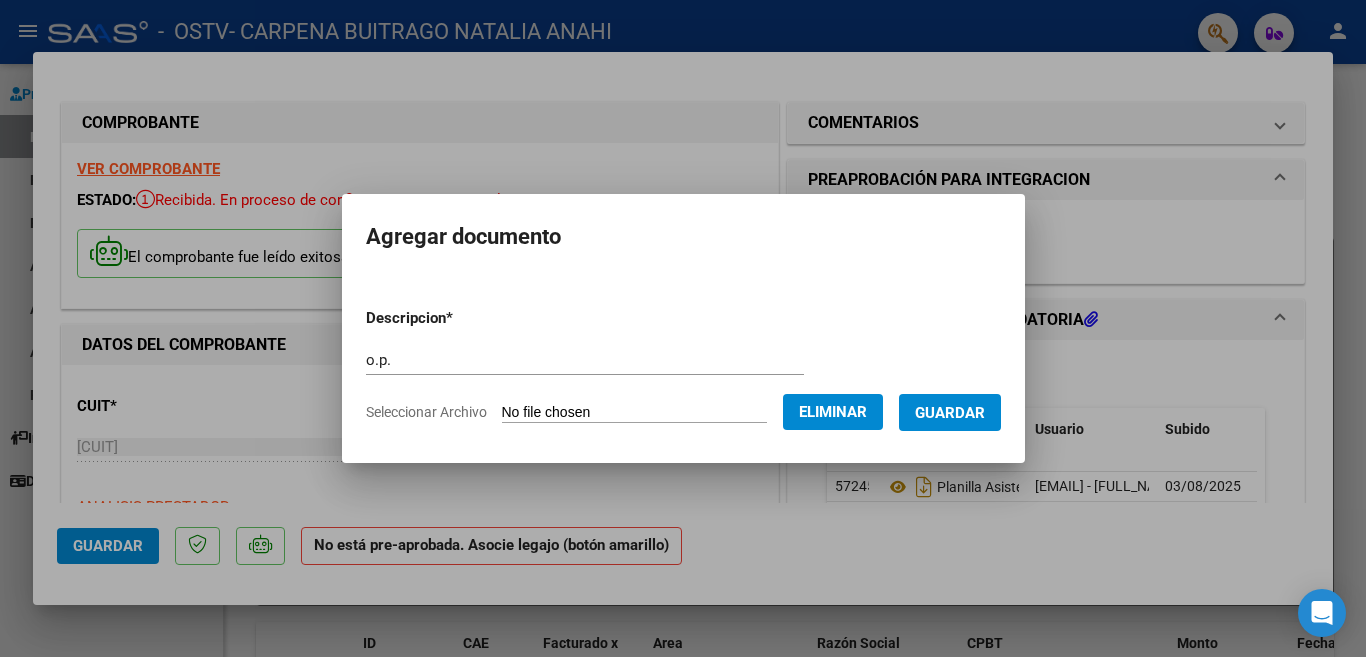 click on "Guardar" at bounding box center [950, 413] 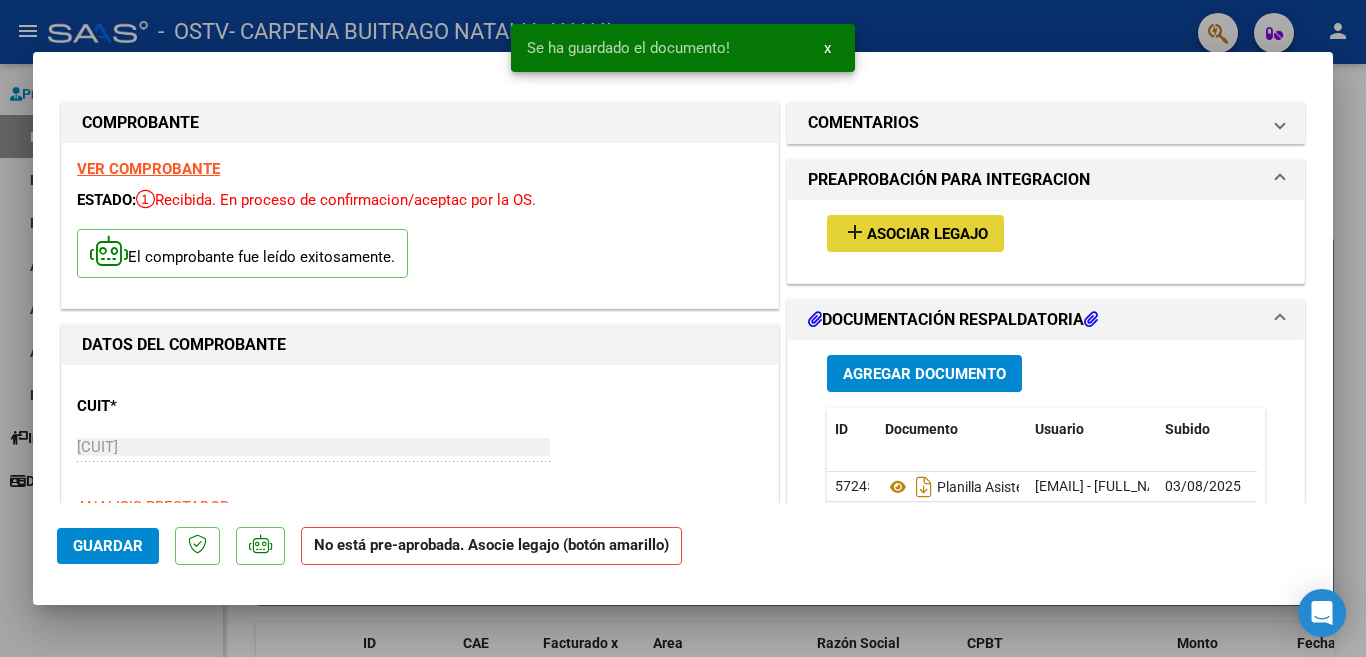 click on "Asociar Legajo" at bounding box center (927, 234) 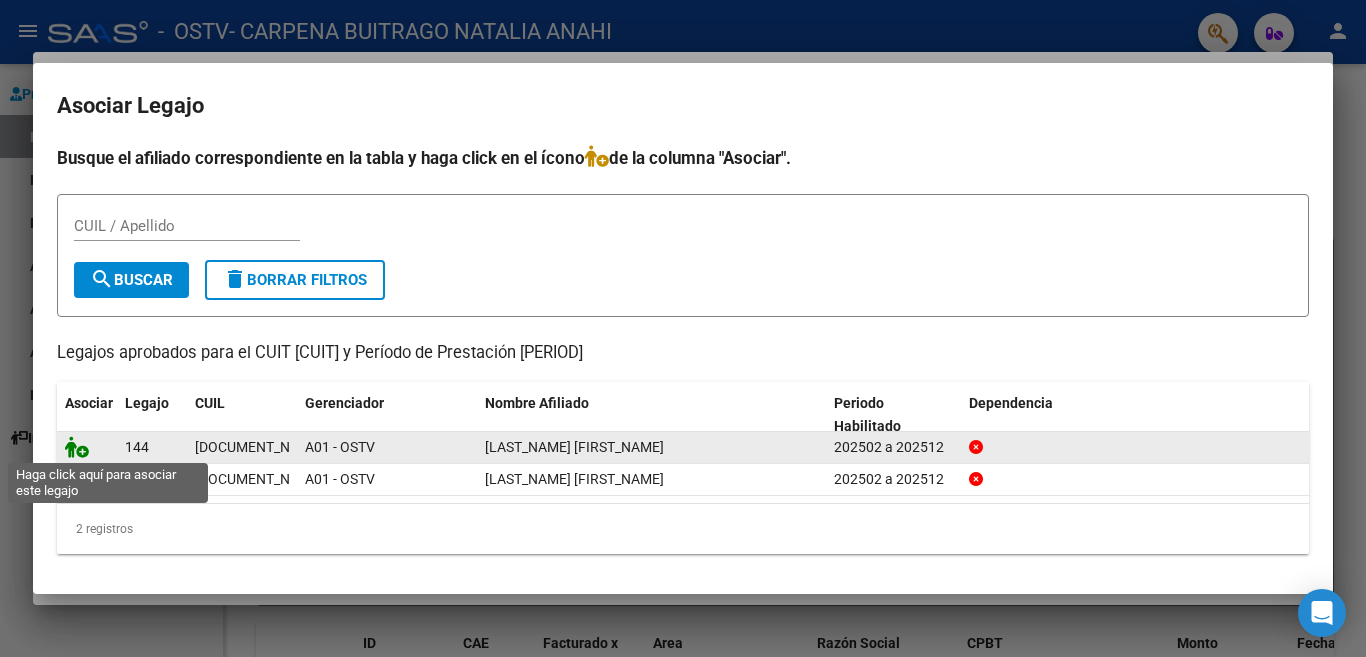 click 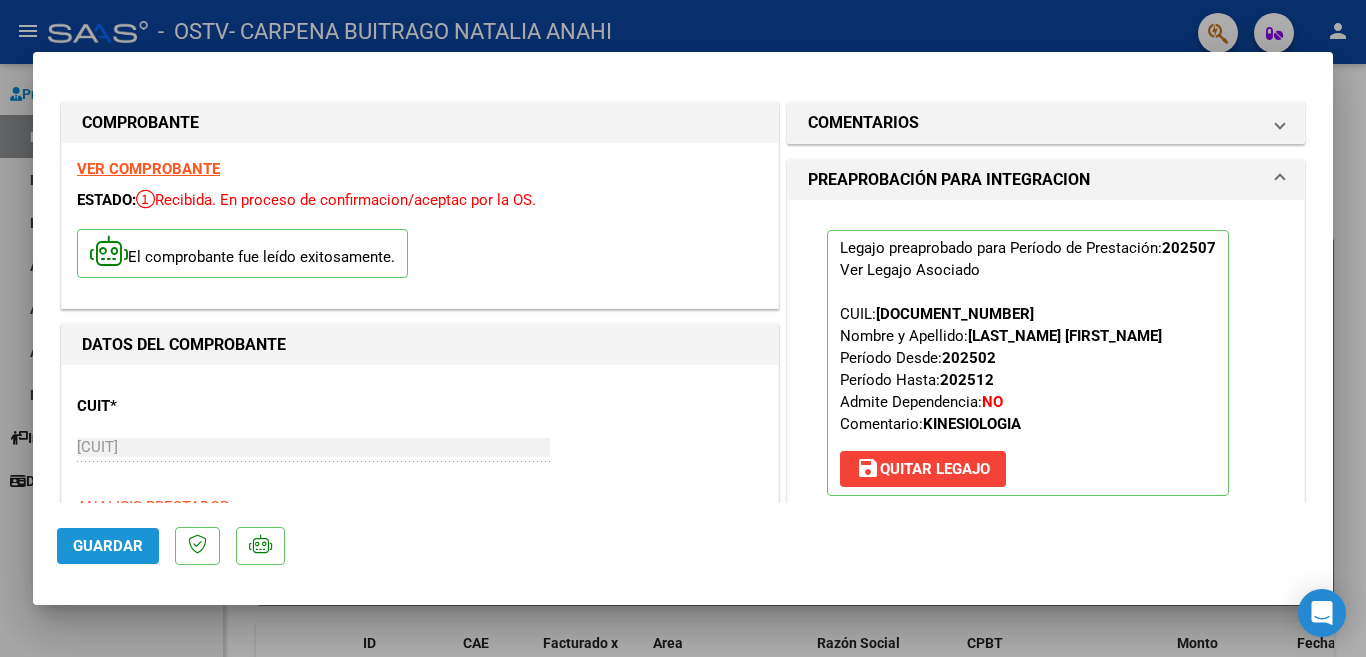 click on "Guardar" 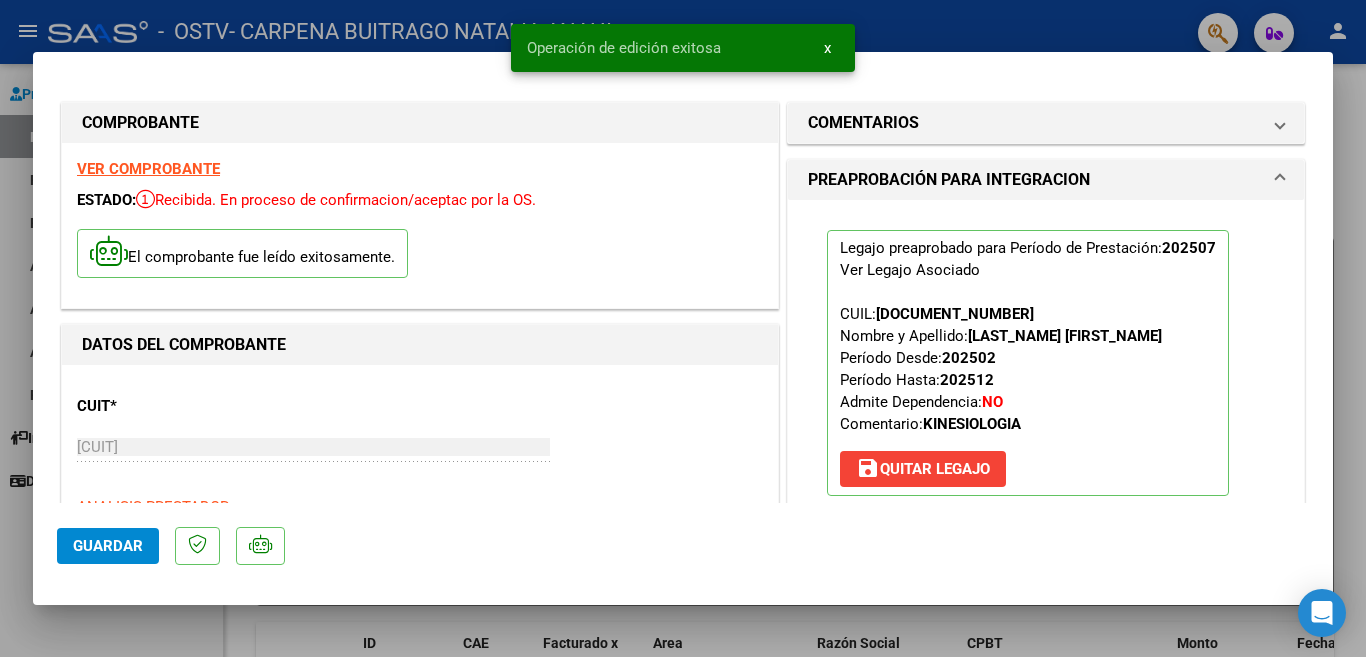 click on "Operación de edición exitosa x" at bounding box center (683, 48) 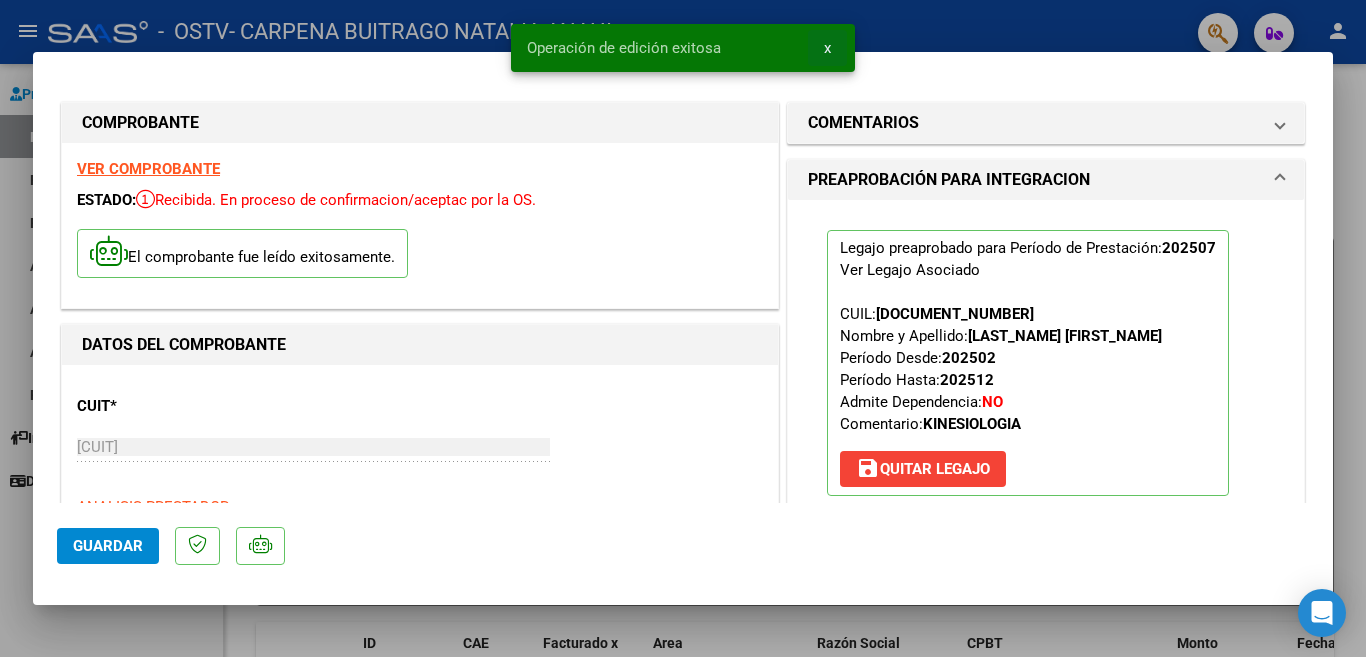 click on "x" at bounding box center [827, 48] 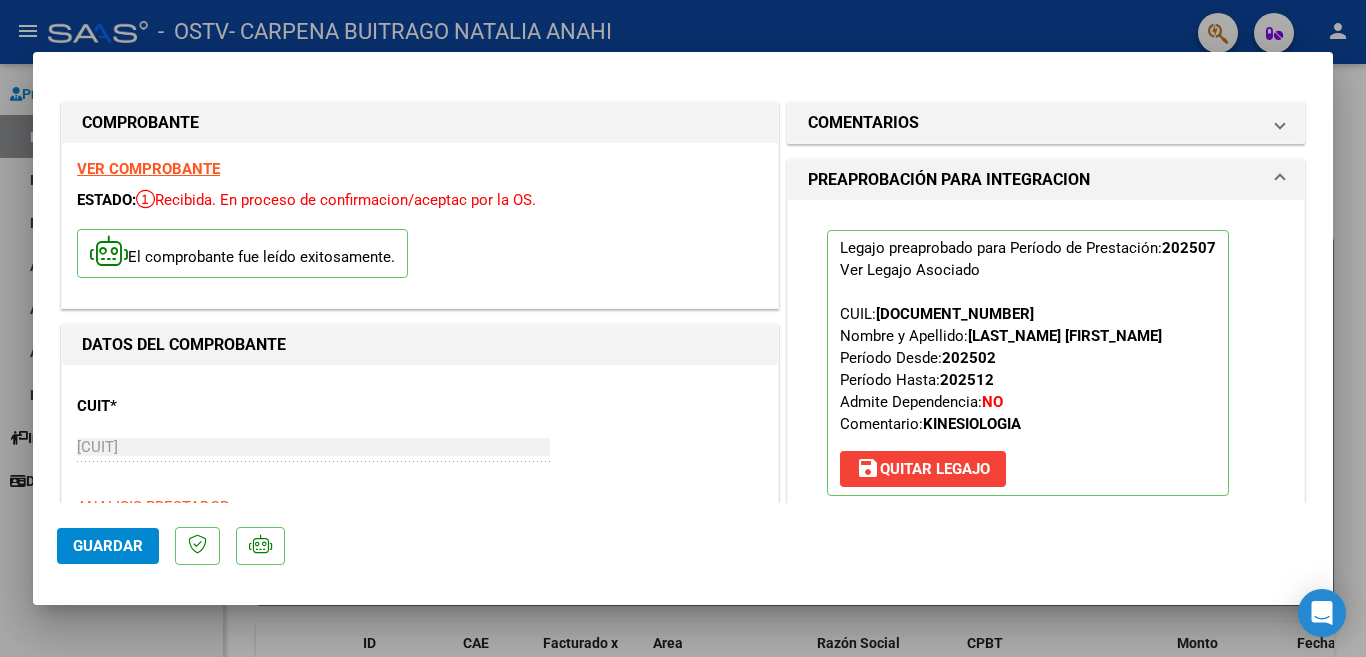 click at bounding box center (683, 328) 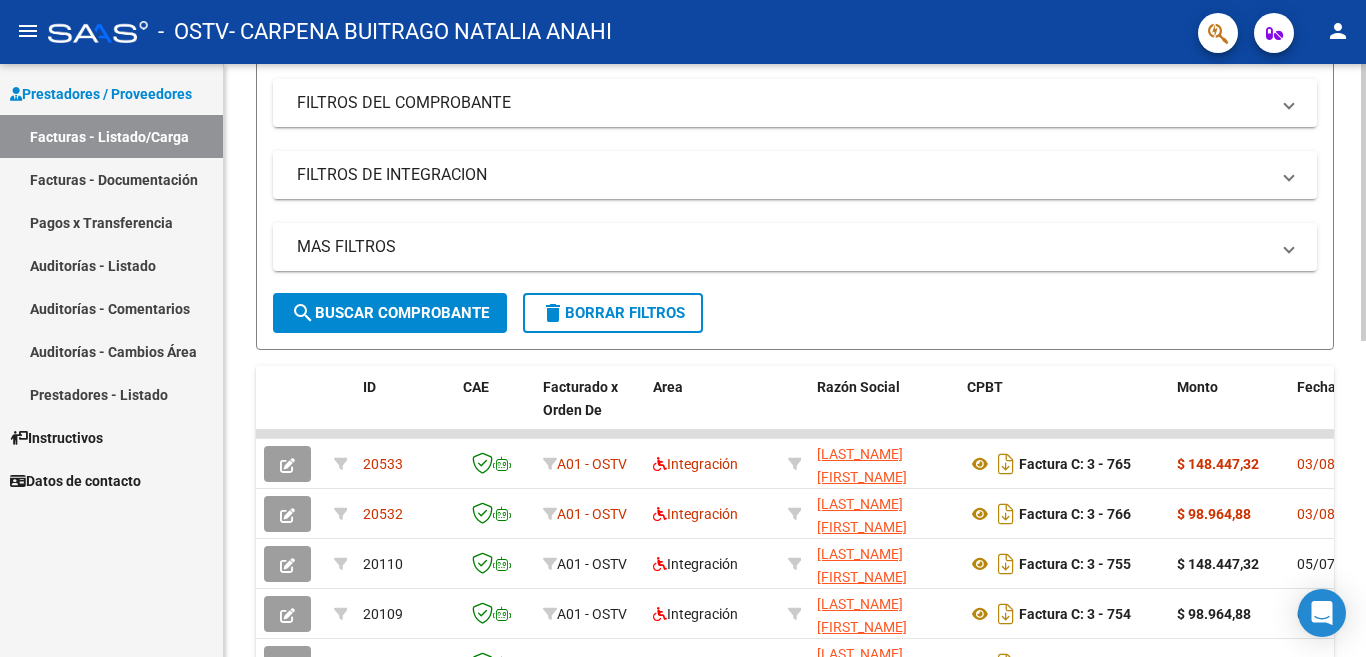 click 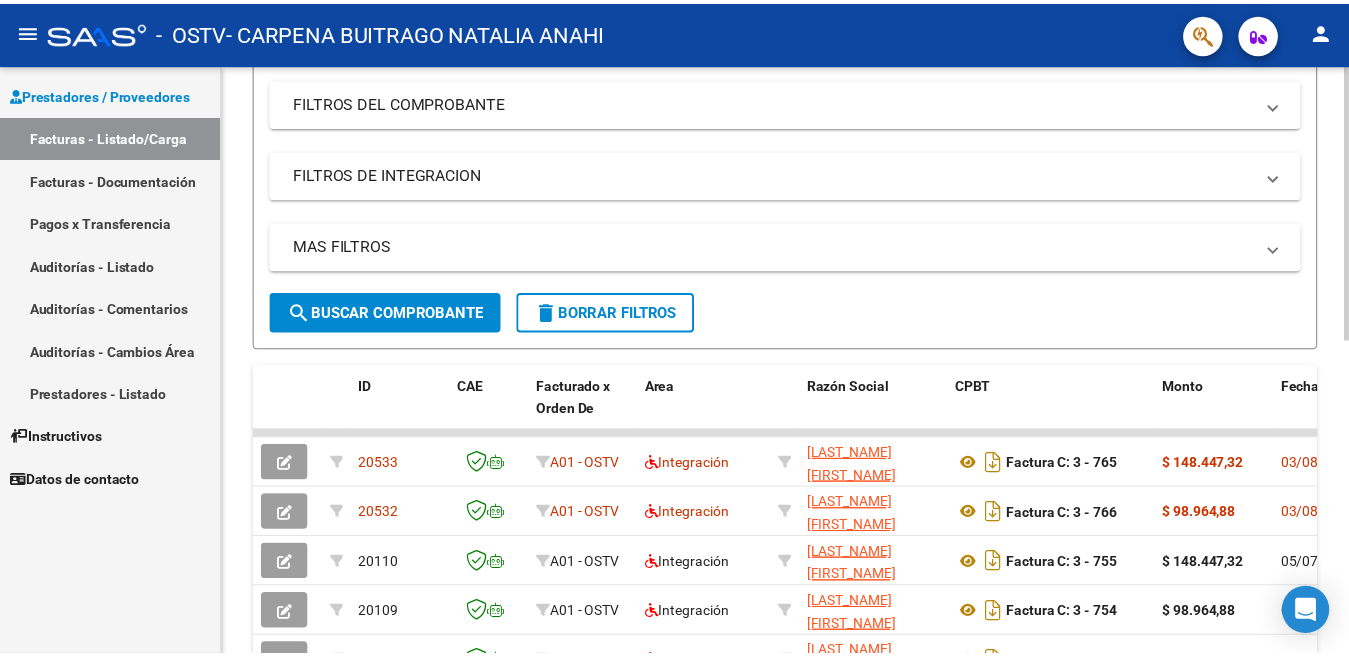 scroll, scrollTop: 254, scrollLeft: 0, axis: vertical 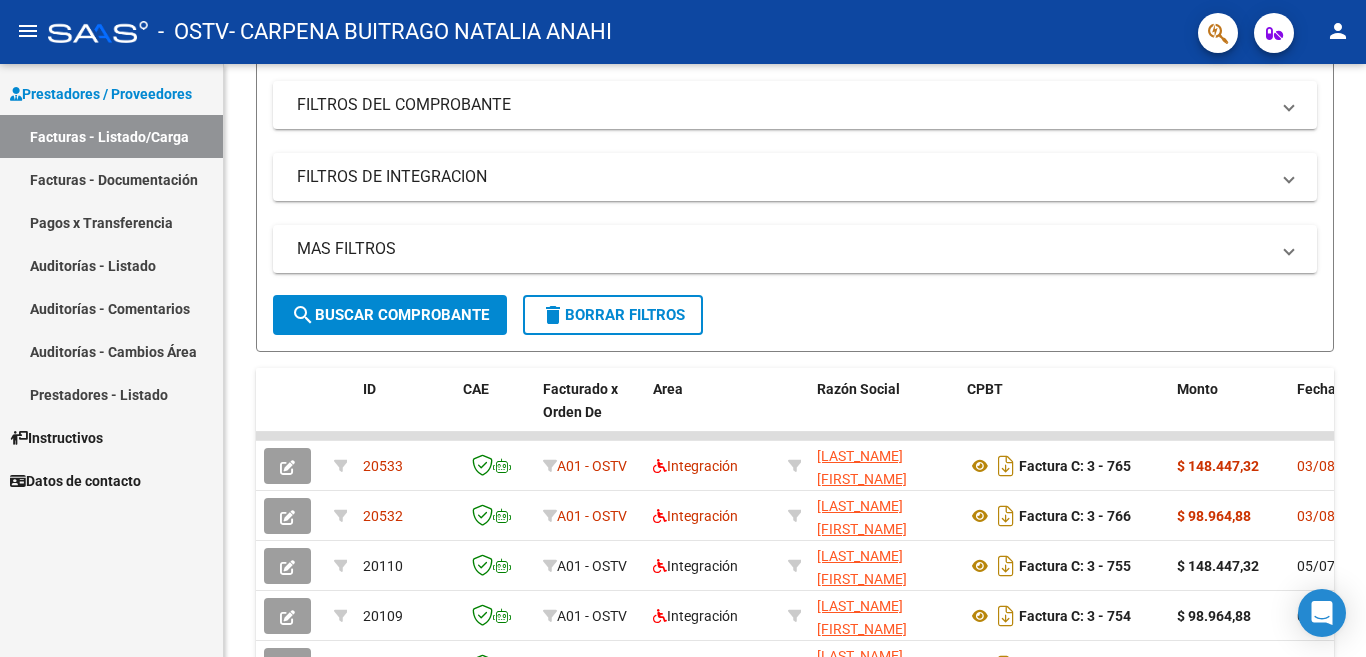 click on "person" 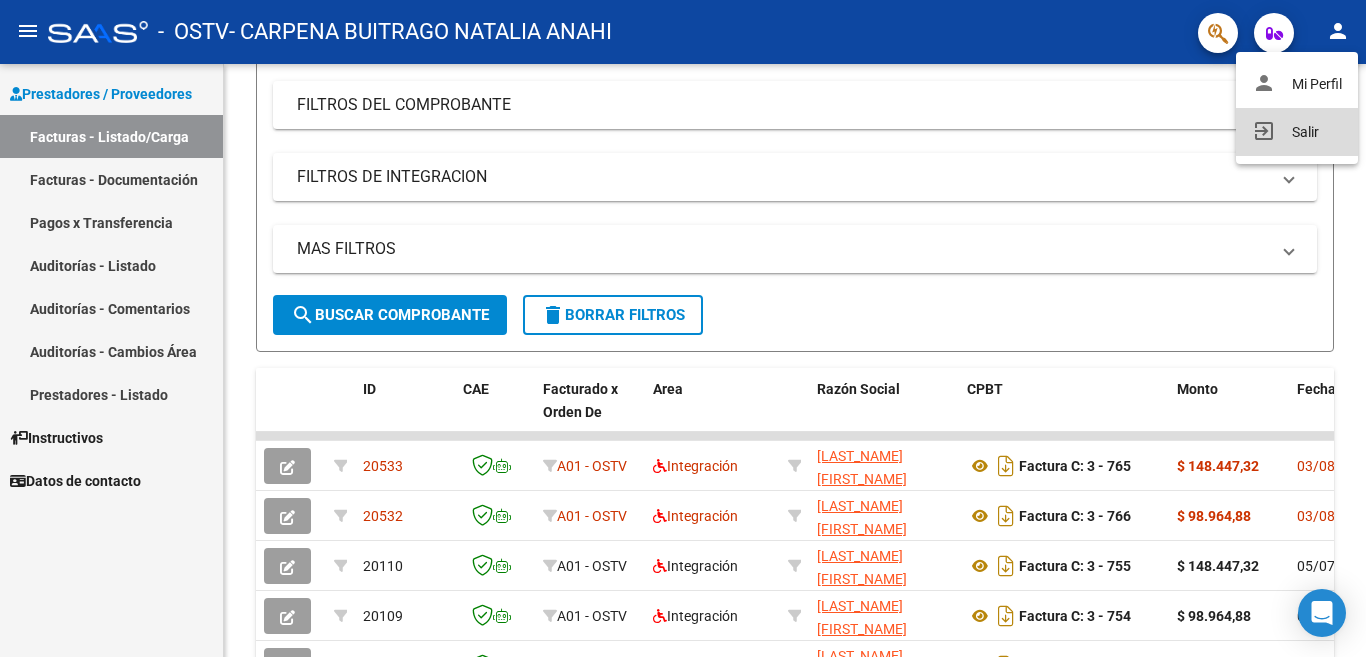 click on "exit_to_app  Salir" at bounding box center (1297, 132) 